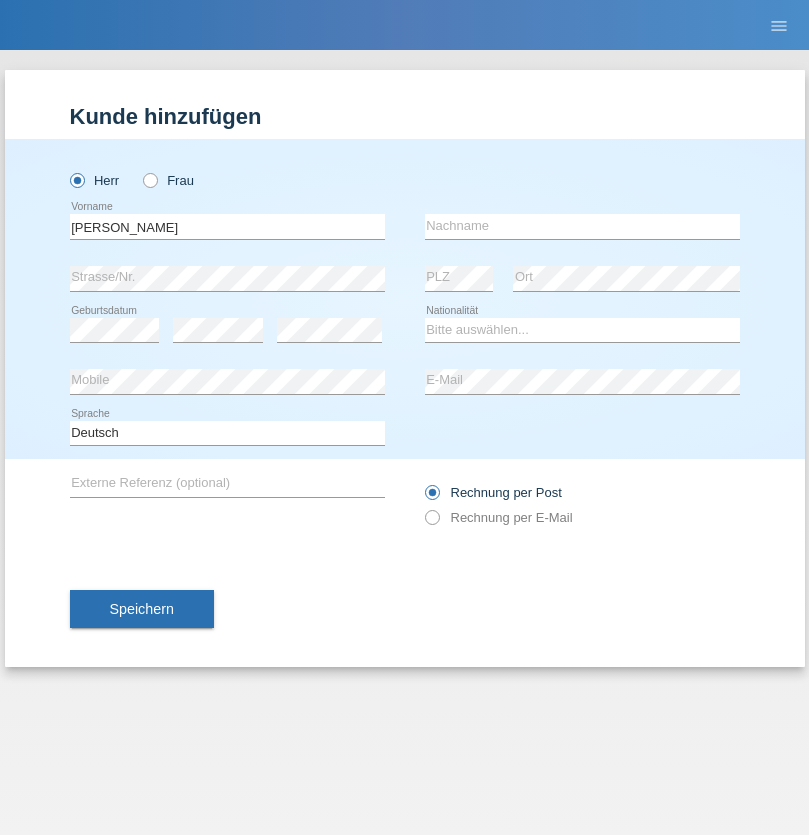 scroll, scrollTop: 0, scrollLeft: 0, axis: both 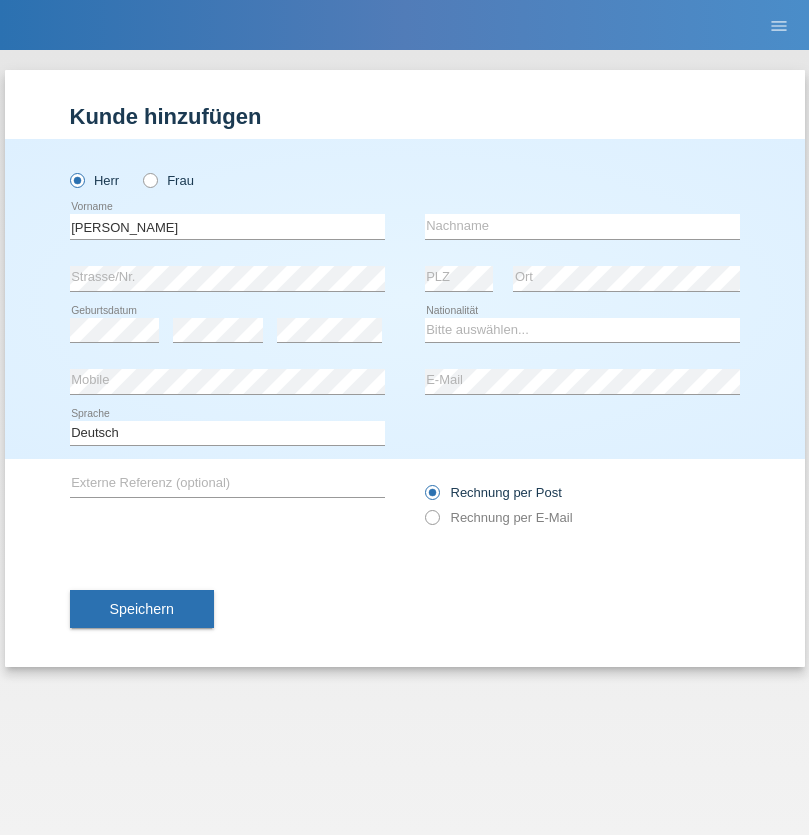type on "[PERSON_NAME]" 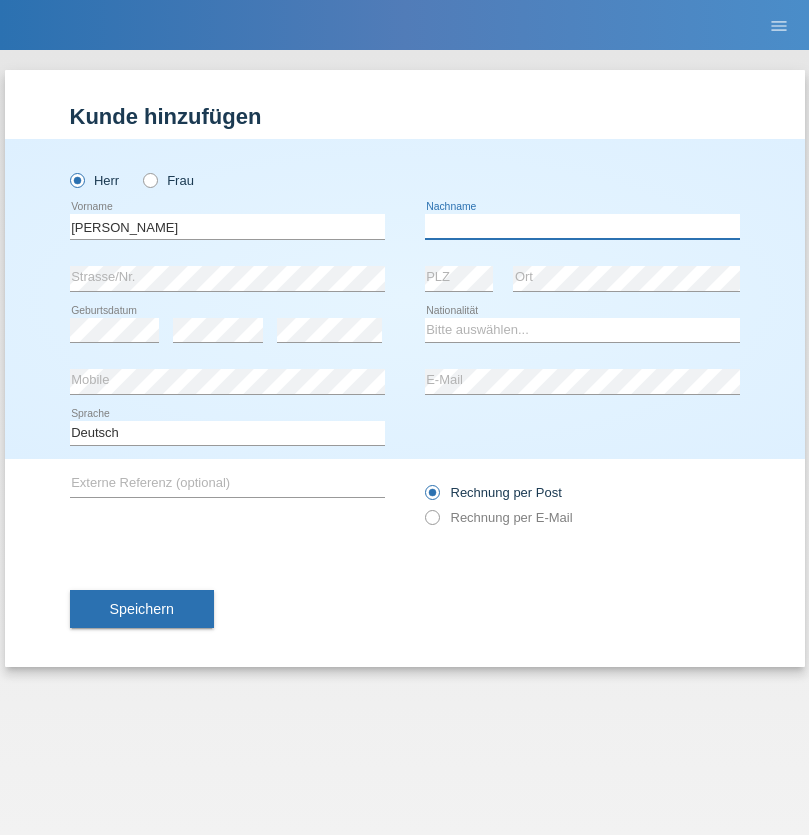 click at bounding box center (582, 226) 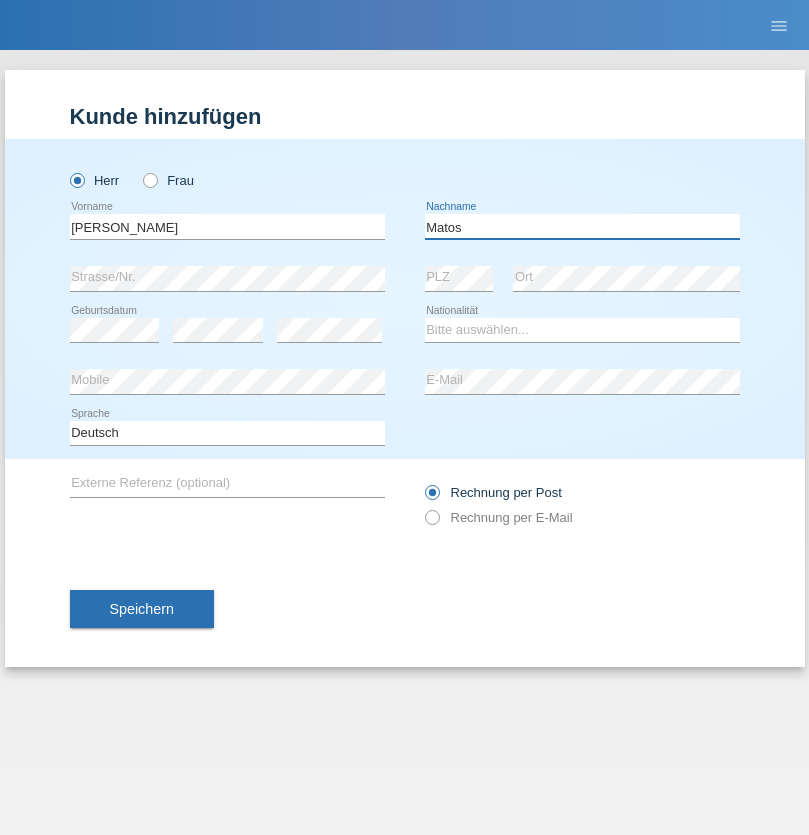 type on "Matos" 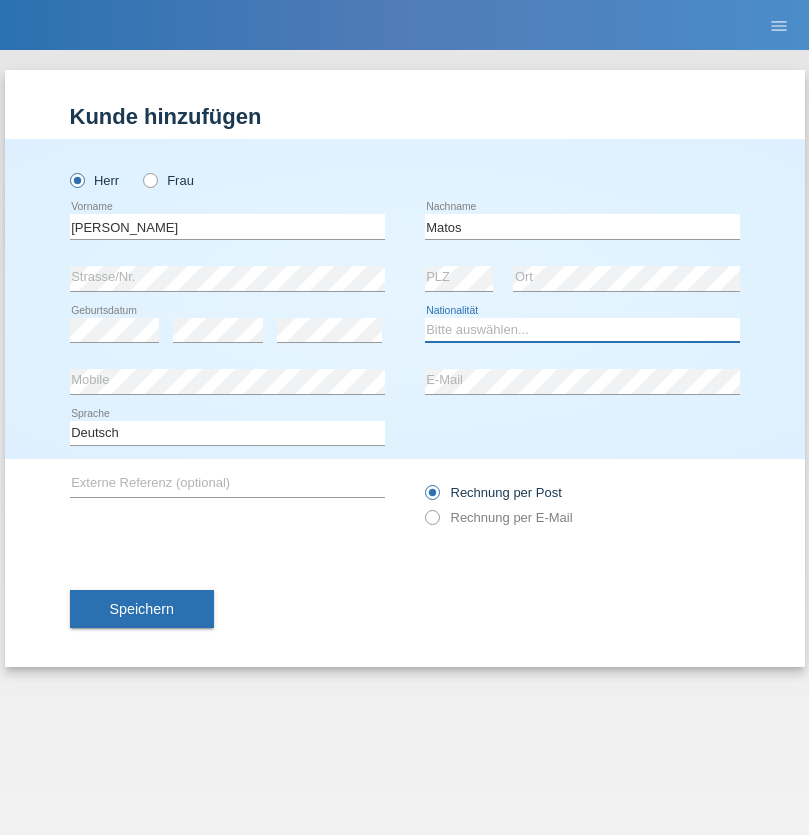 select on "CH" 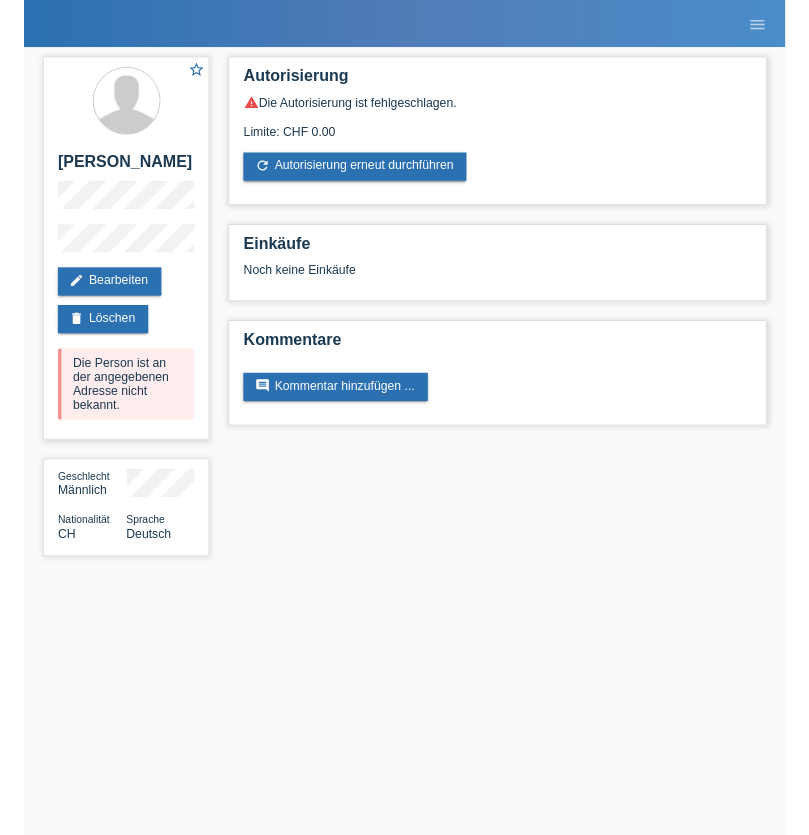 scroll, scrollTop: 0, scrollLeft: 0, axis: both 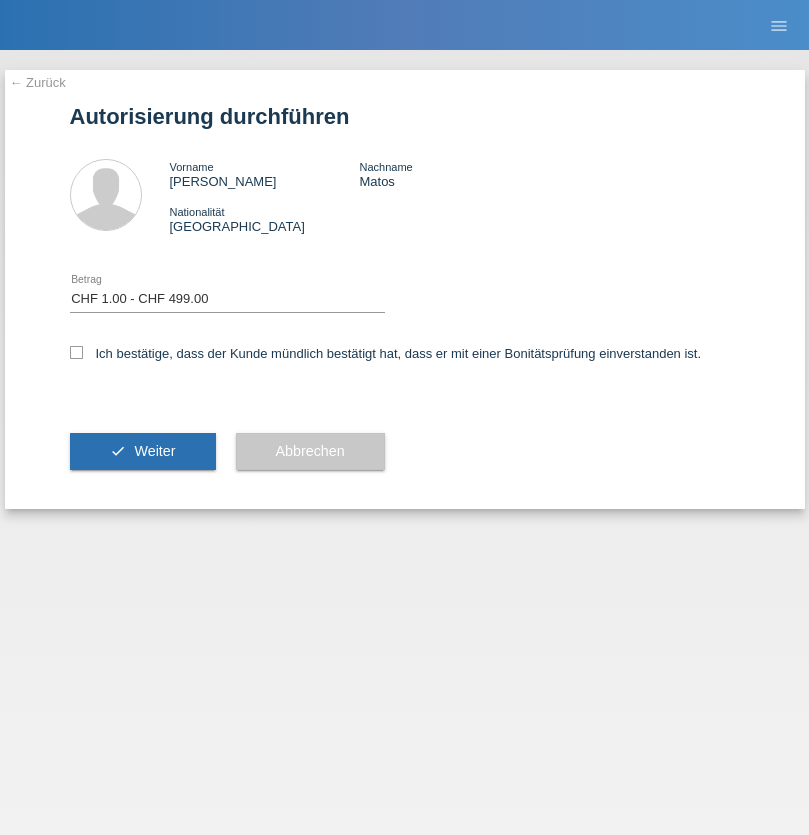 select on "1" 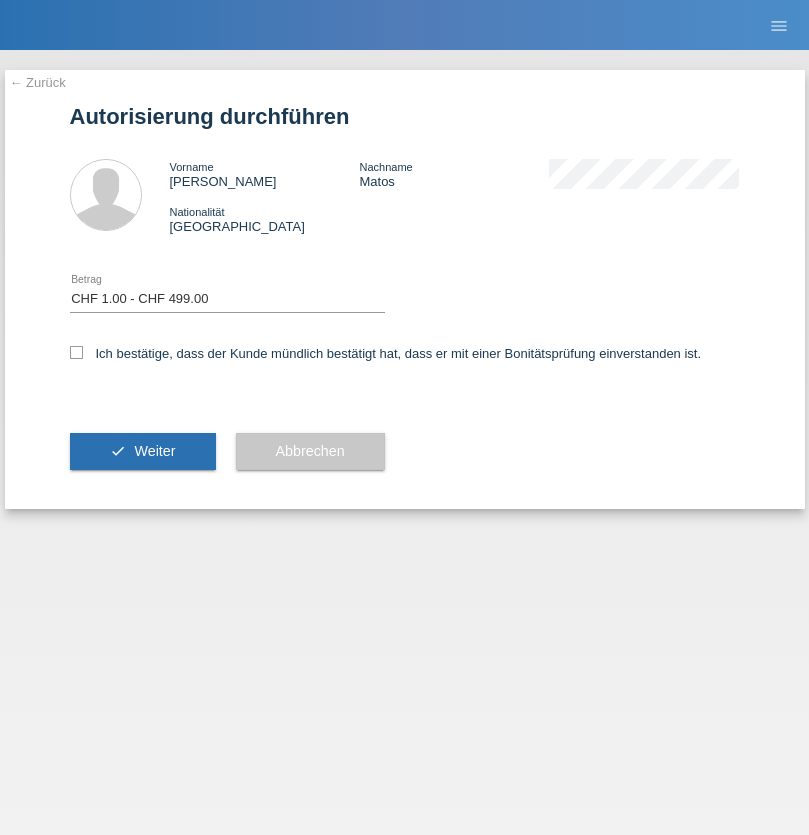 checkbox on "true" 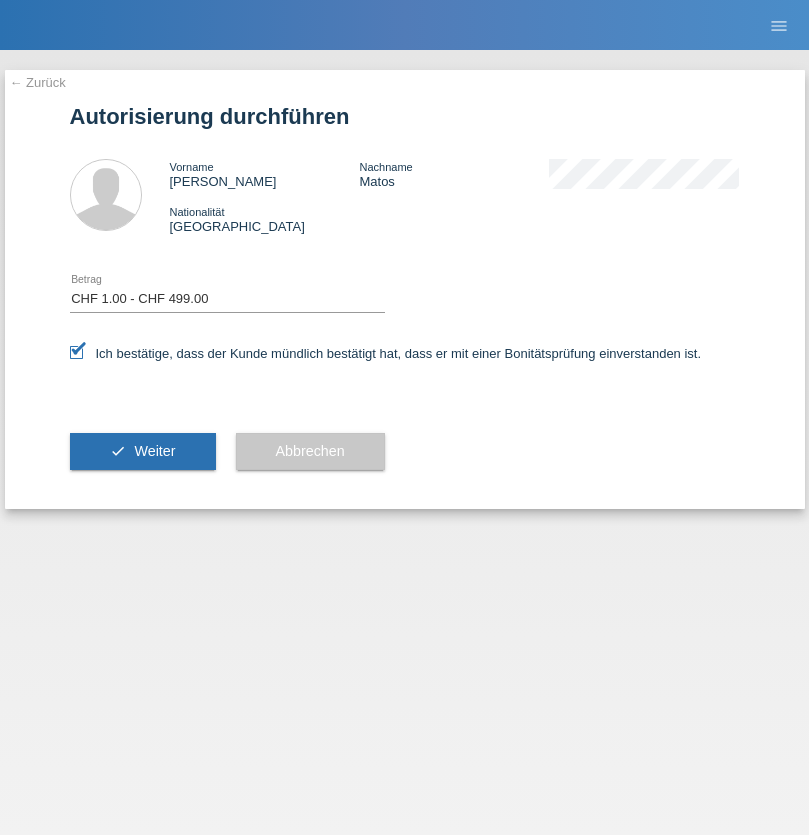 scroll, scrollTop: 0, scrollLeft: 0, axis: both 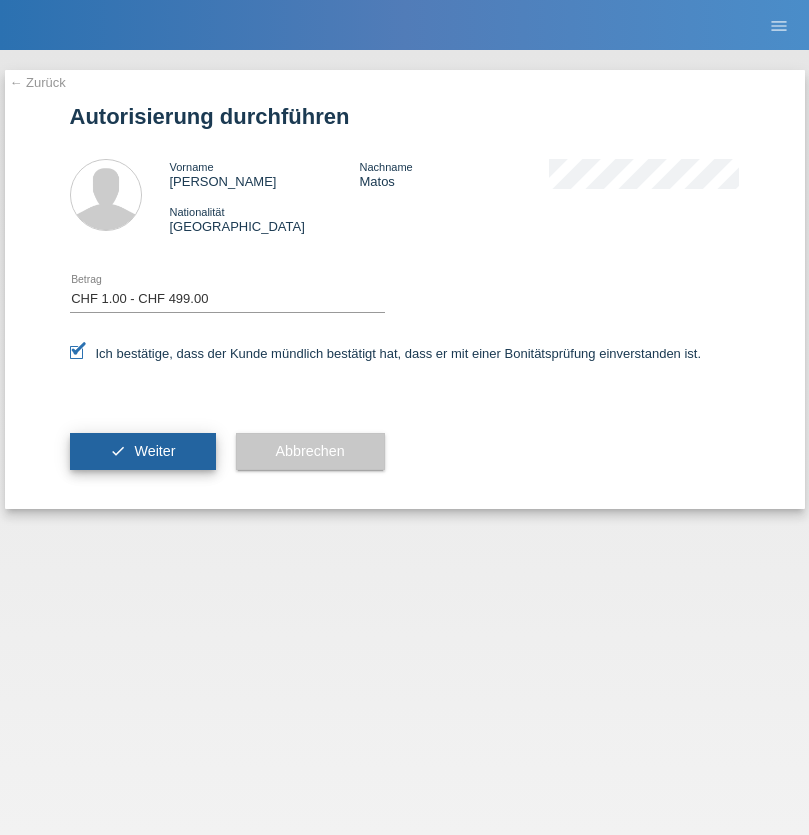 click on "Weiter" at bounding box center [154, 451] 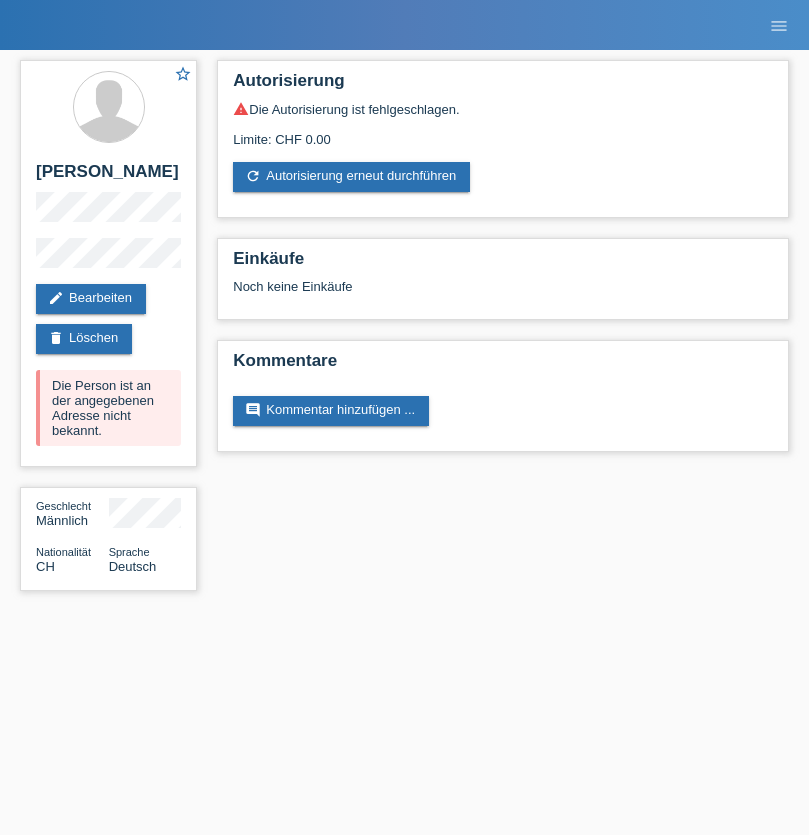 scroll, scrollTop: 0, scrollLeft: 0, axis: both 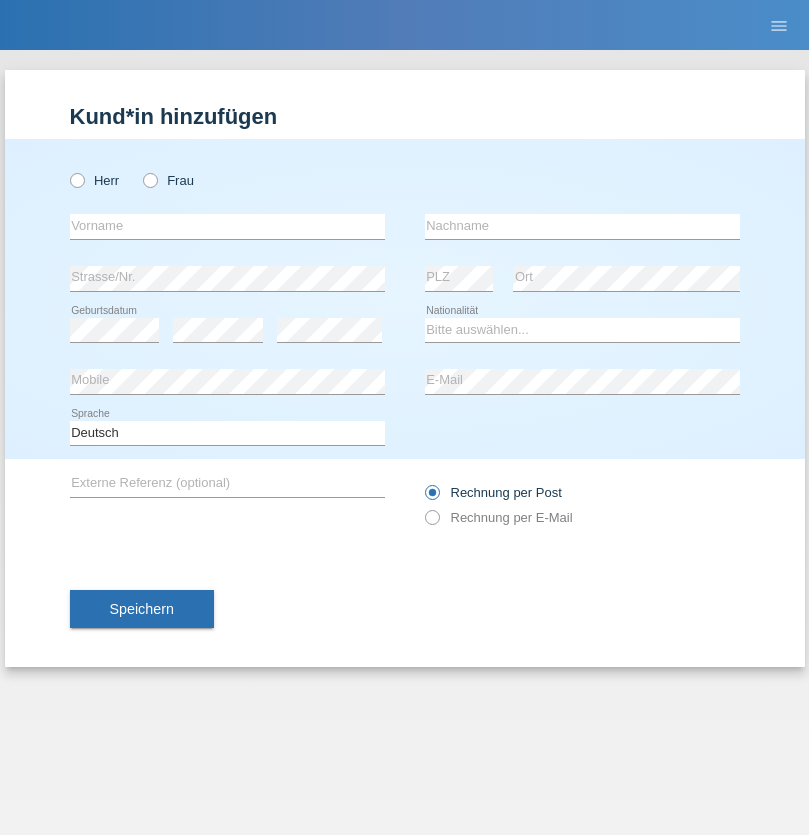 radio on "true" 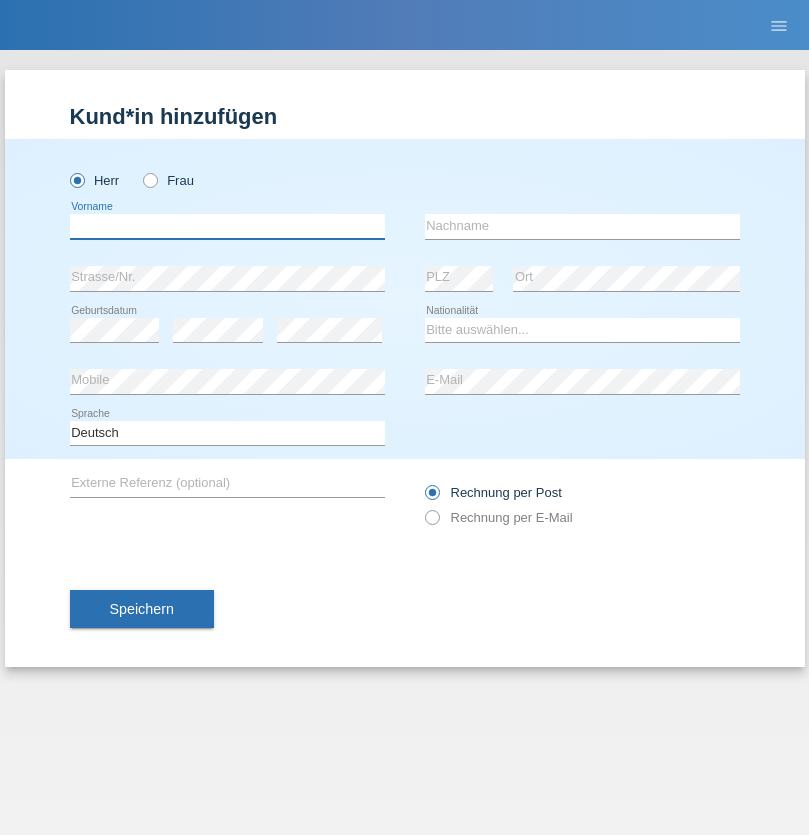 click at bounding box center [227, 226] 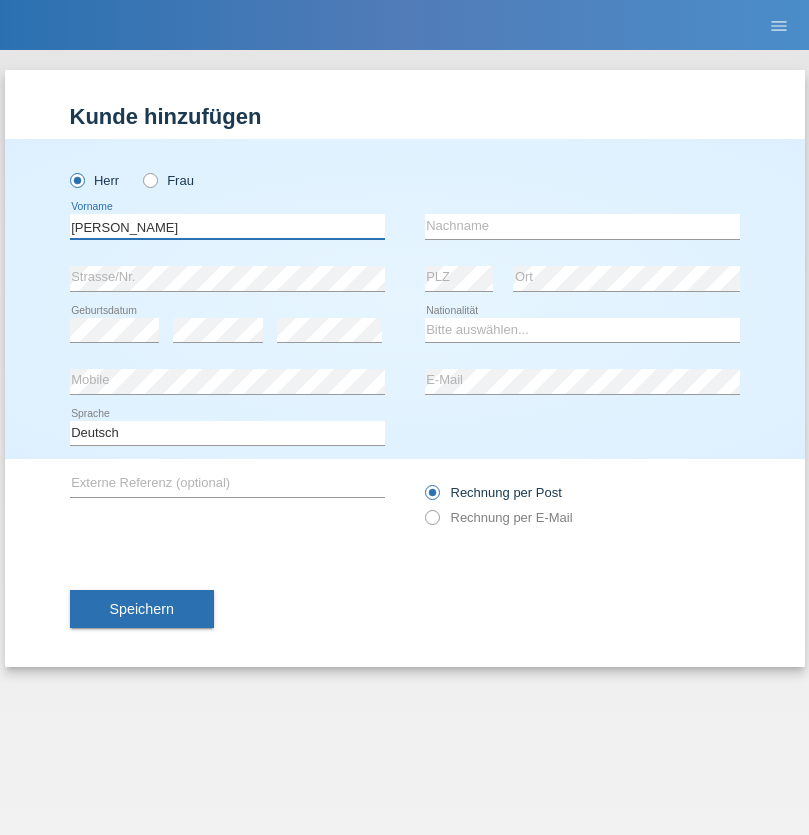type on "[PERSON_NAME]" 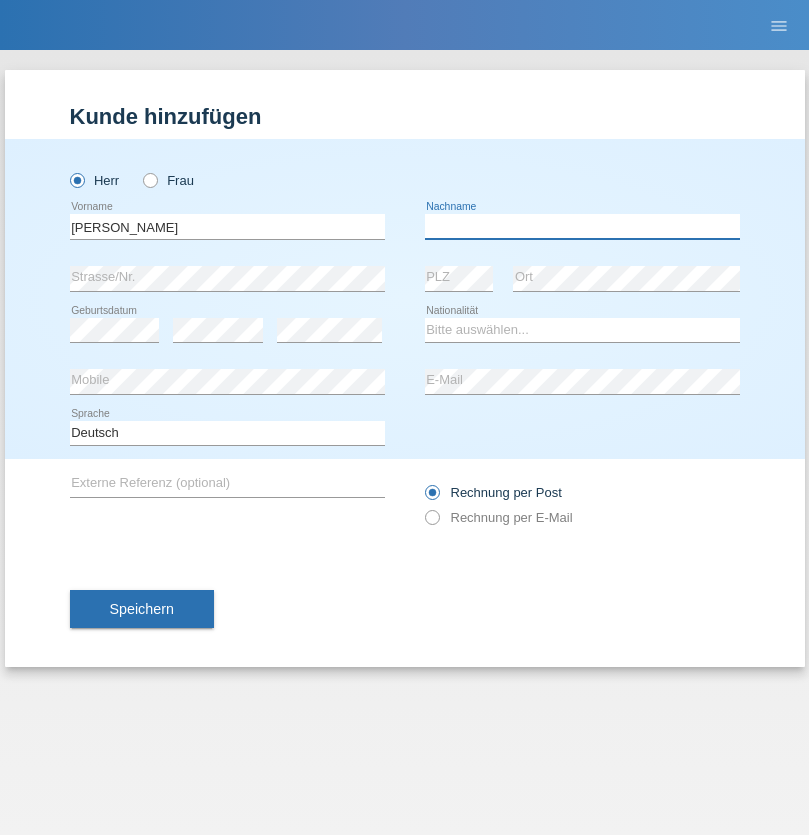 click at bounding box center [582, 226] 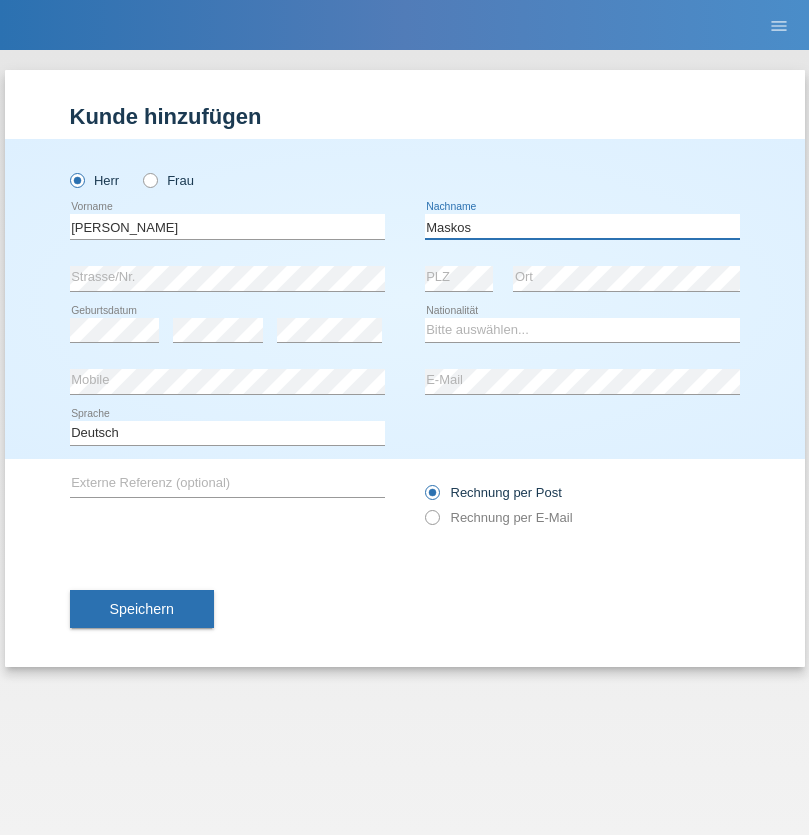 type on "Maskos" 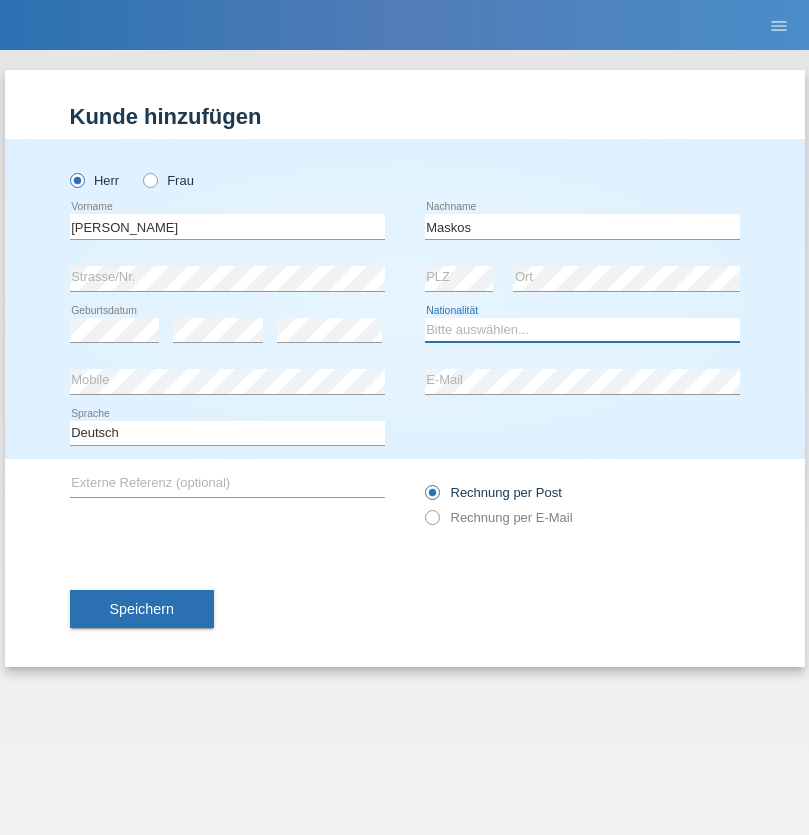 select on "DE" 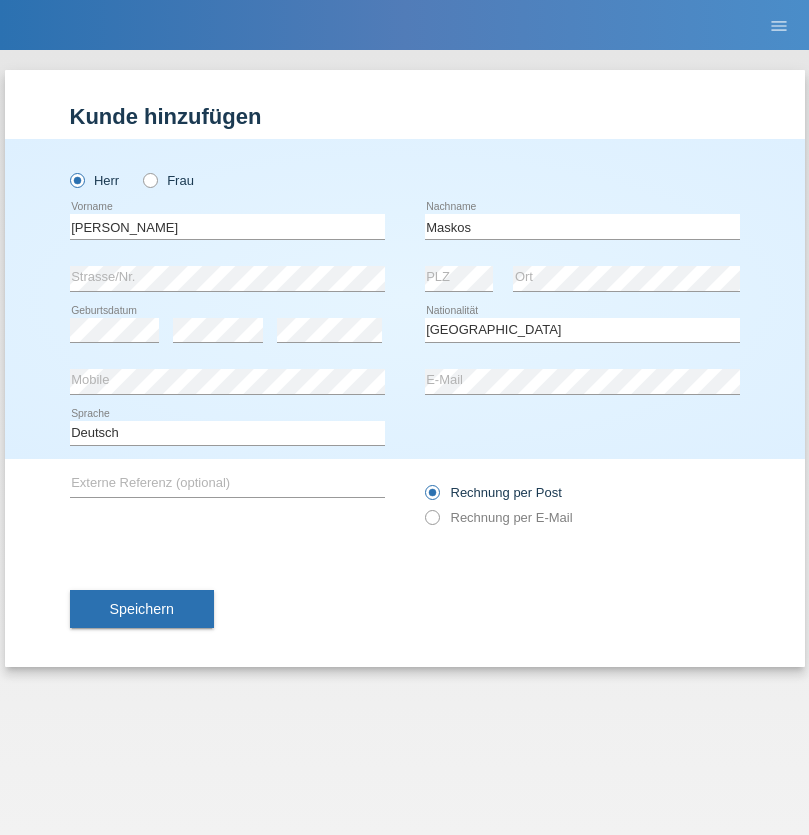 select on "C" 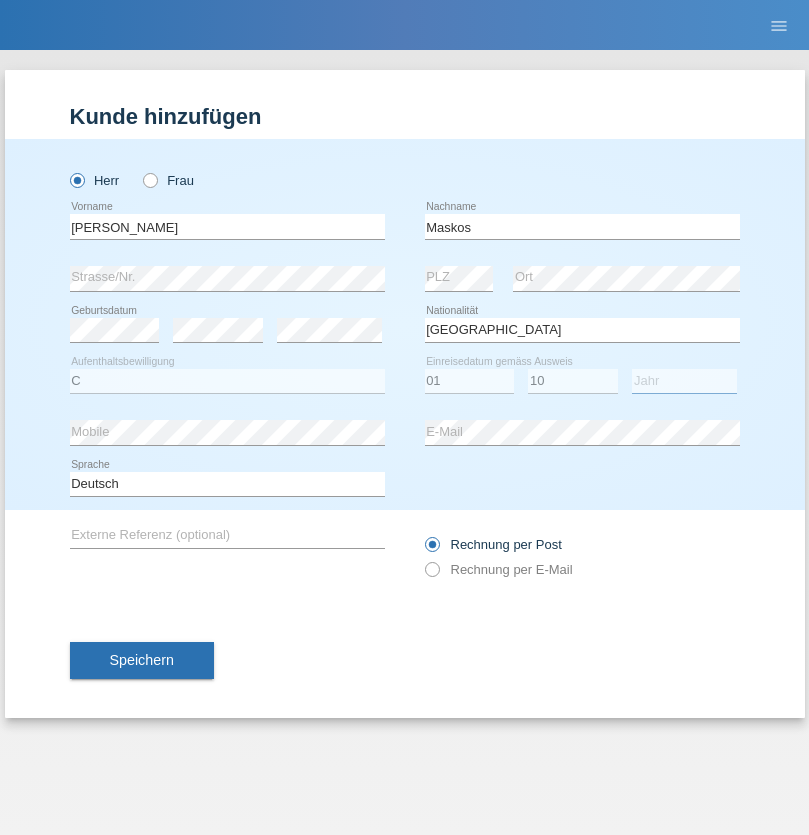 select on "2008" 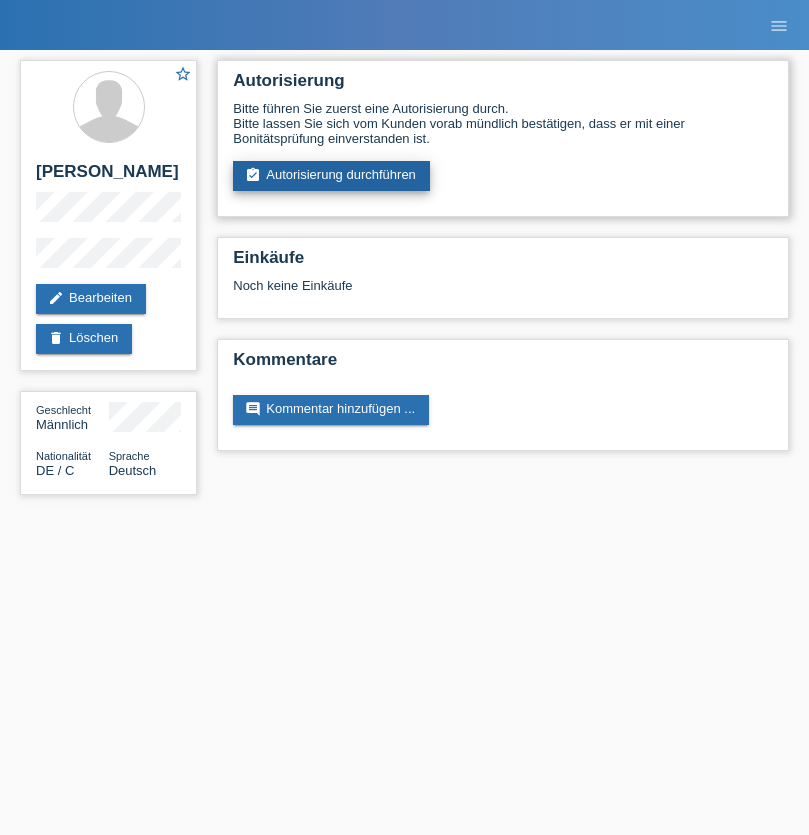 click on "assignment_turned_in  Autorisierung durchführen" at bounding box center (331, 176) 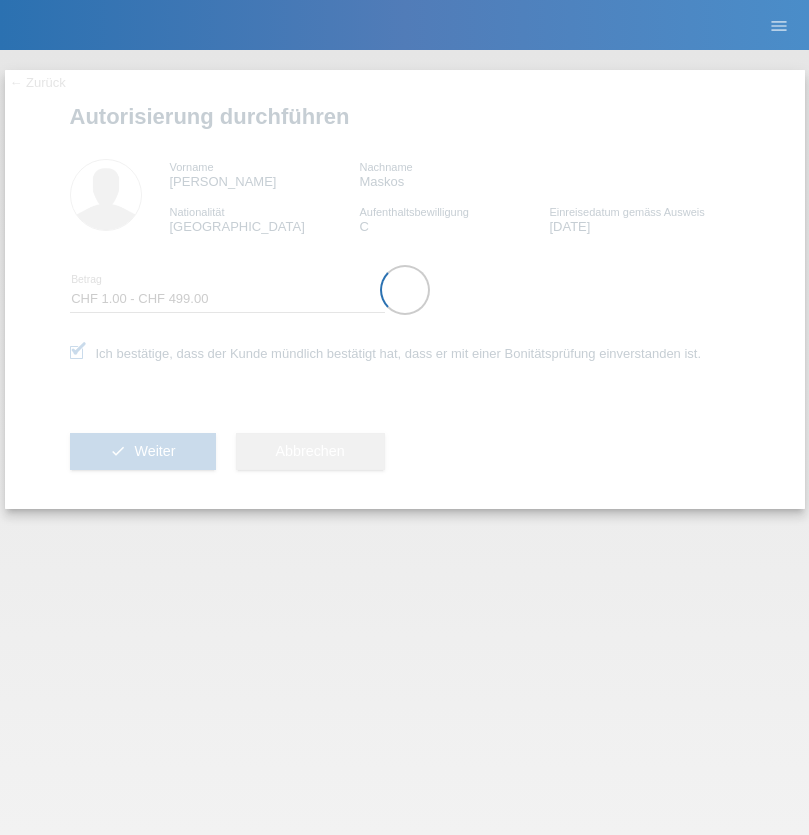 select on "1" 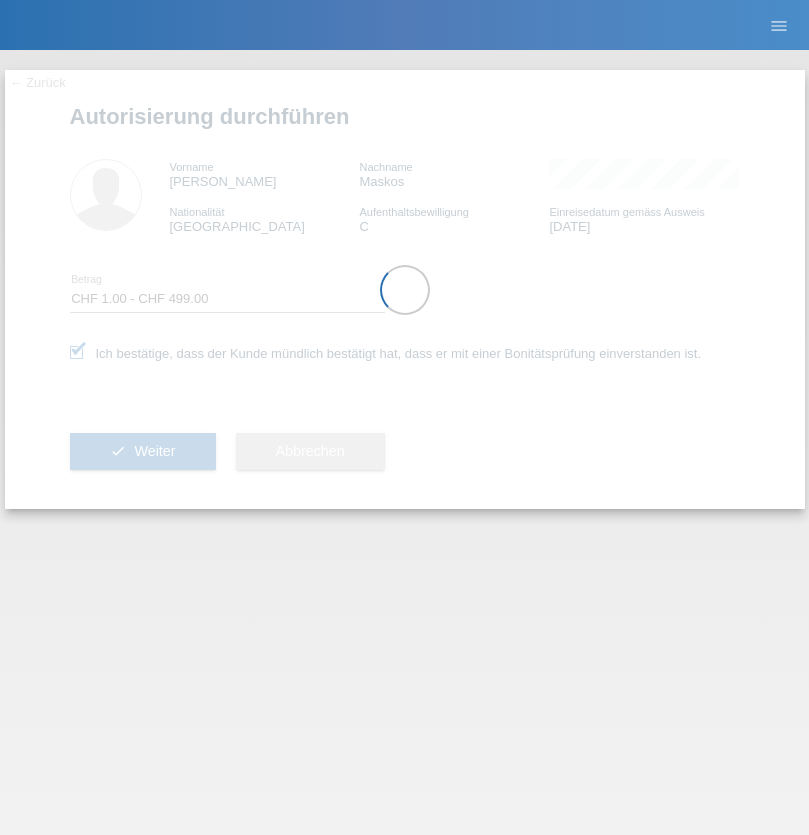 scroll, scrollTop: 0, scrollLeft: 0, axis: both 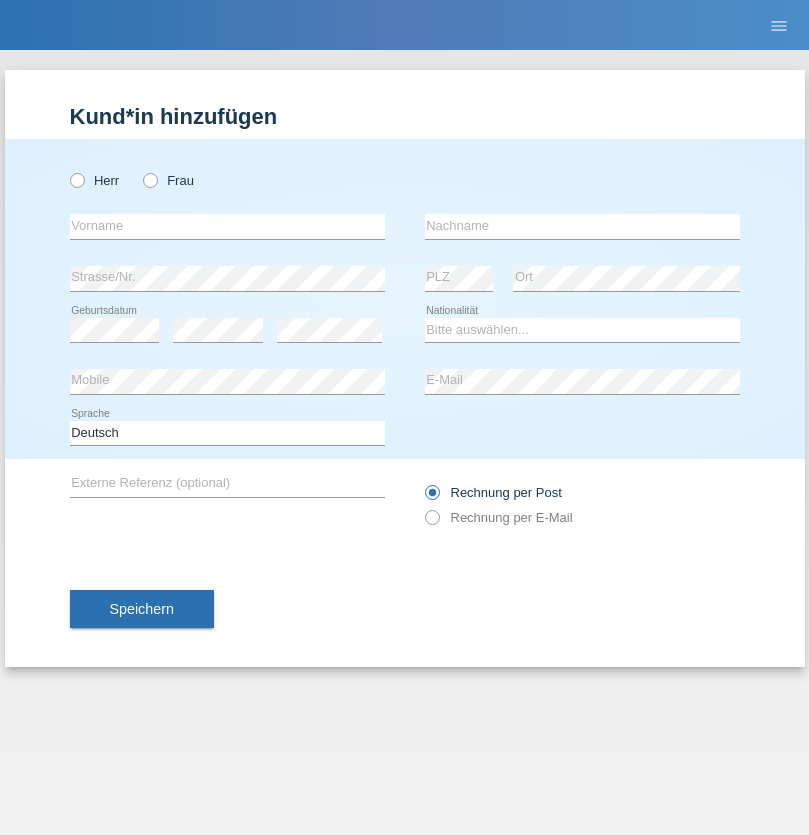 radio on "true" 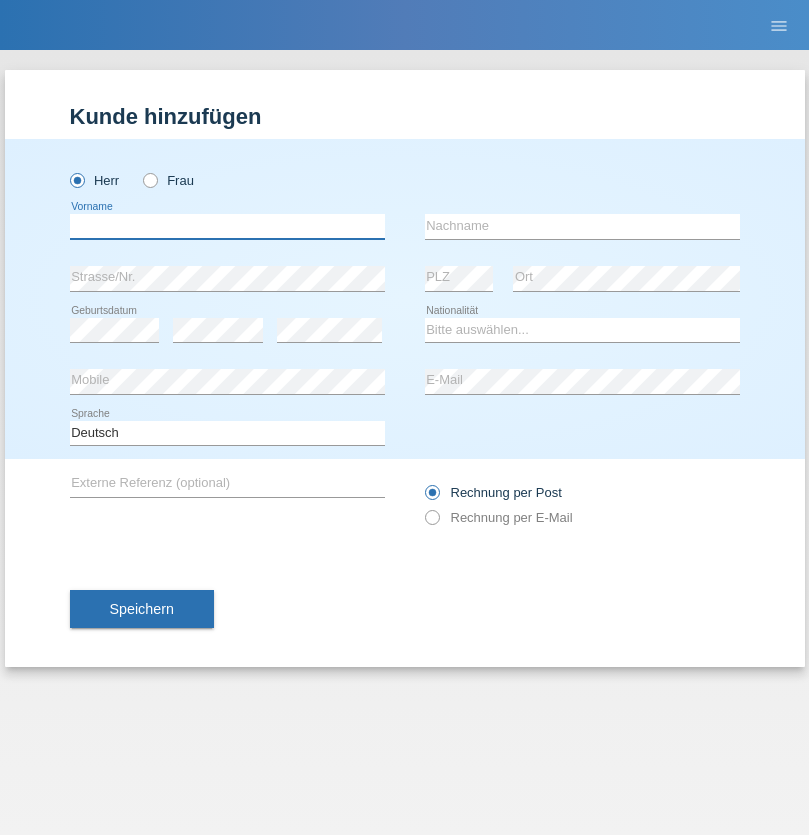 click at bounding box center [227, 226] 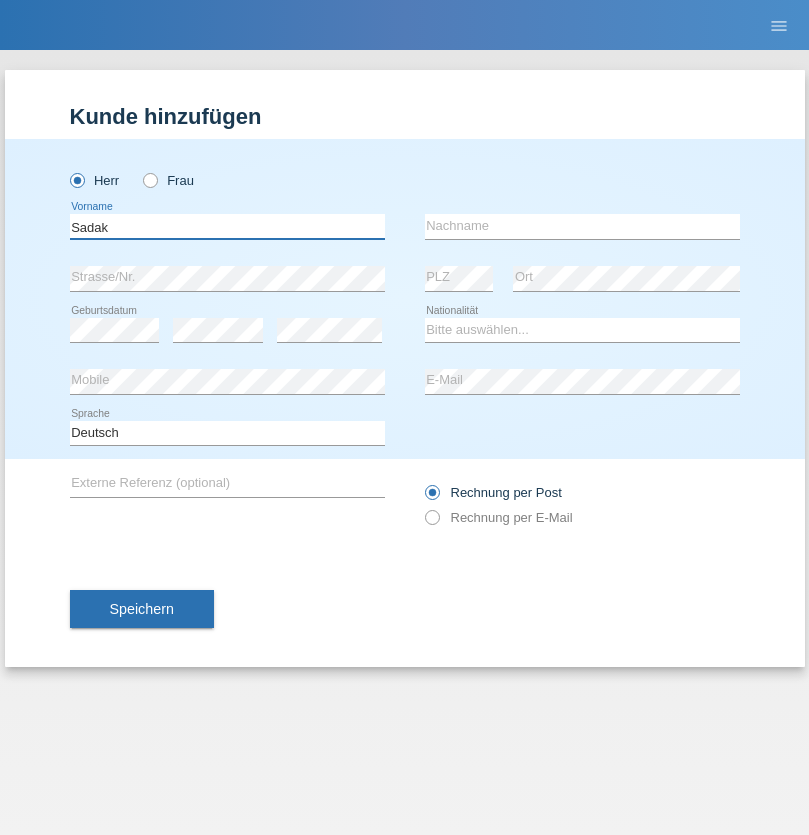 type on "Sadak" 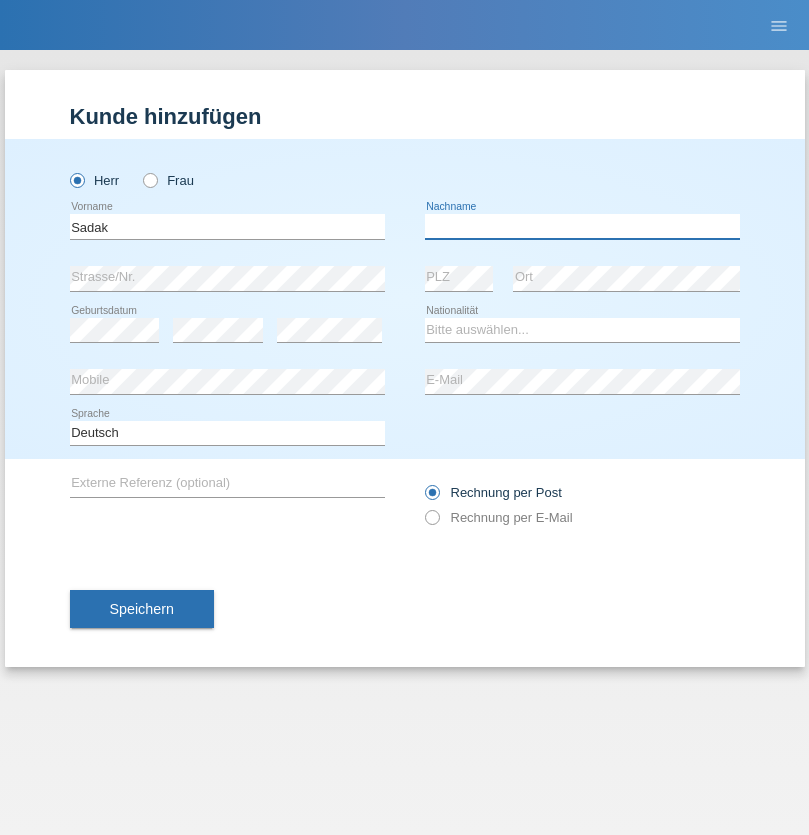 click at bounding box center (582, 226) 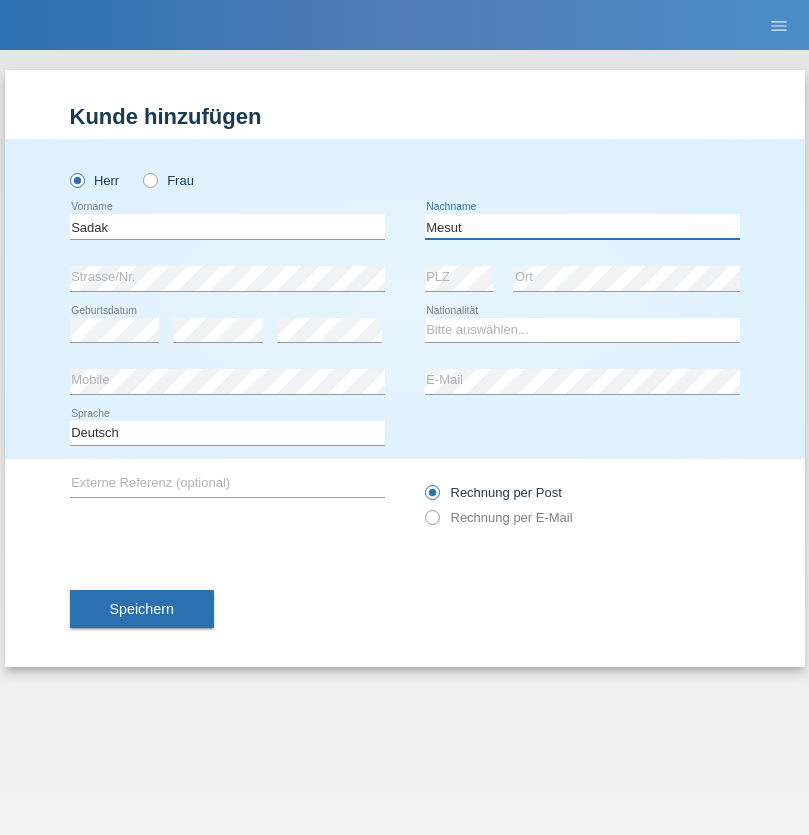 type on "Mesut" 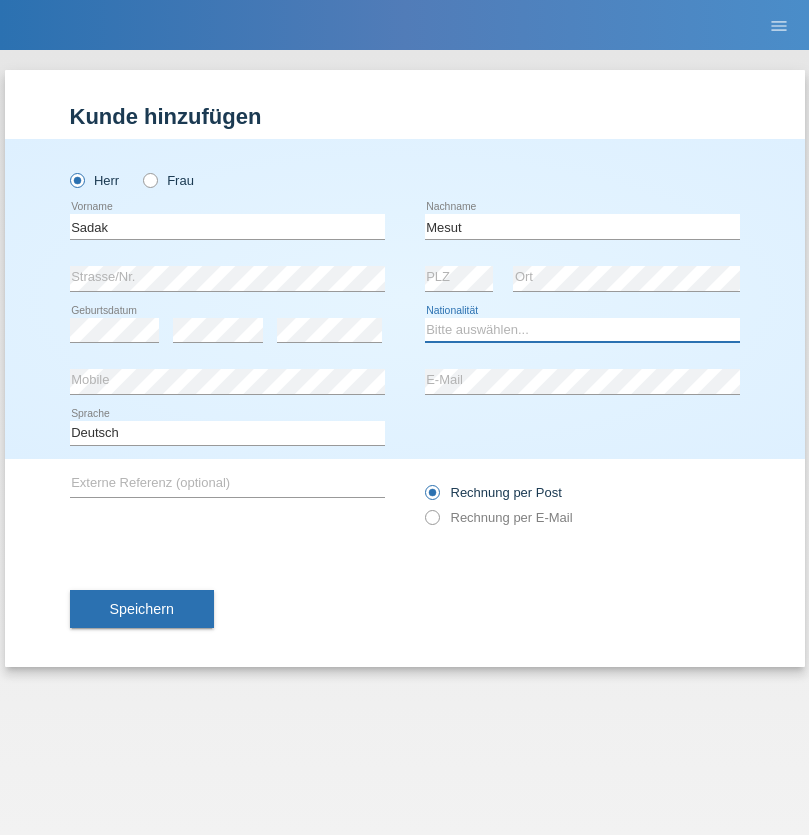 select on "TR" 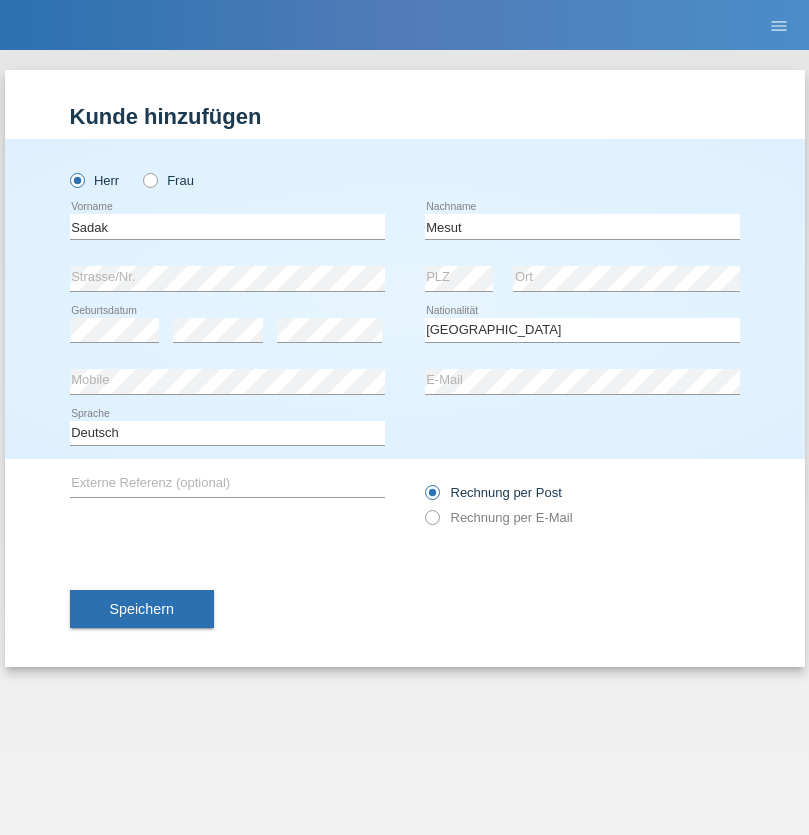 select on "C" 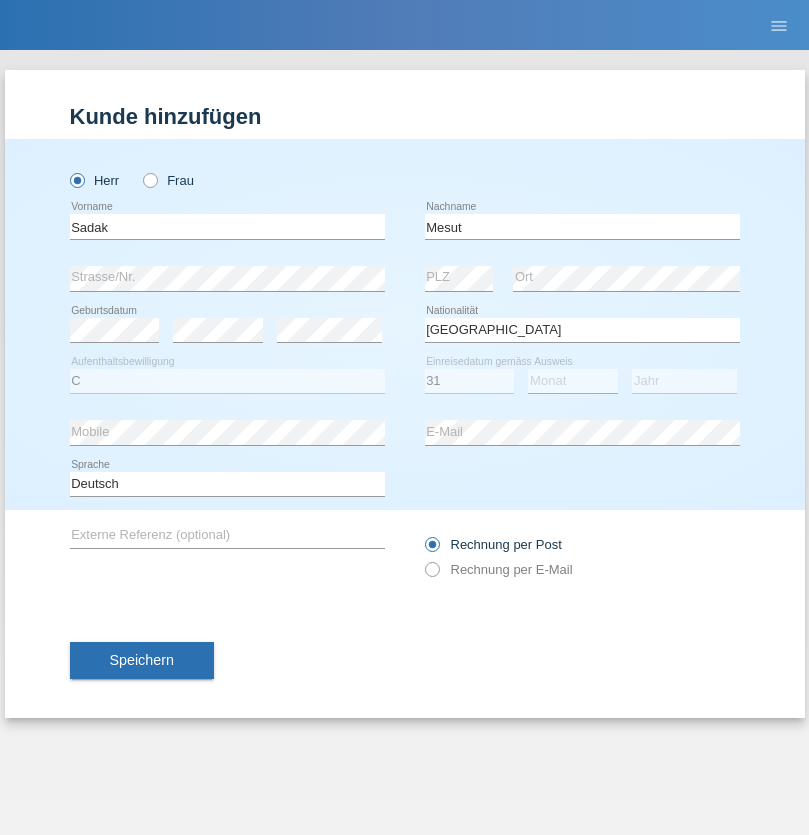 select on "08" 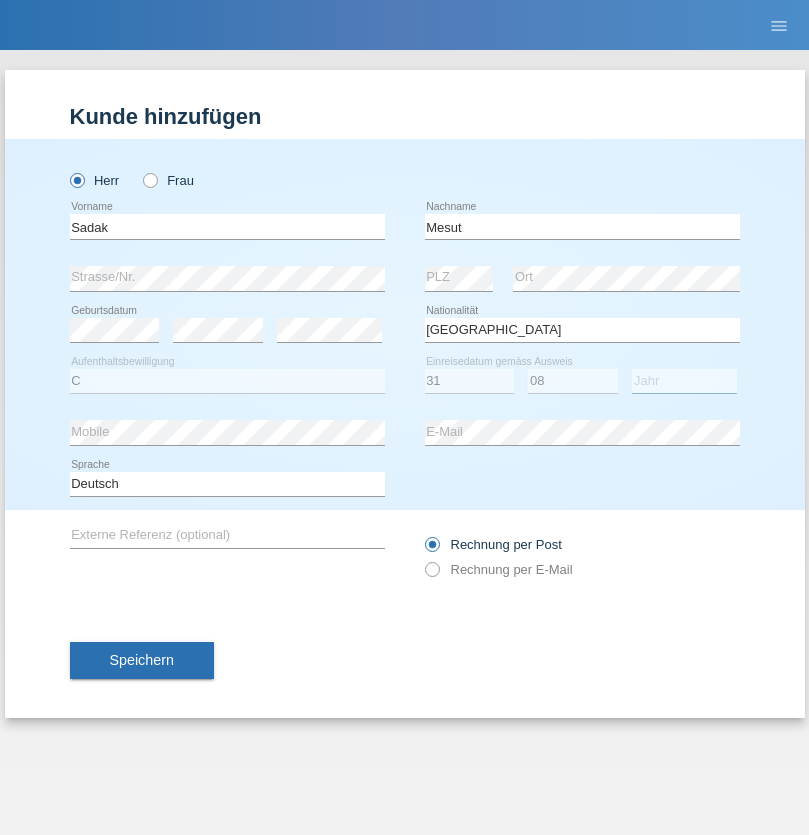 select on "2020" 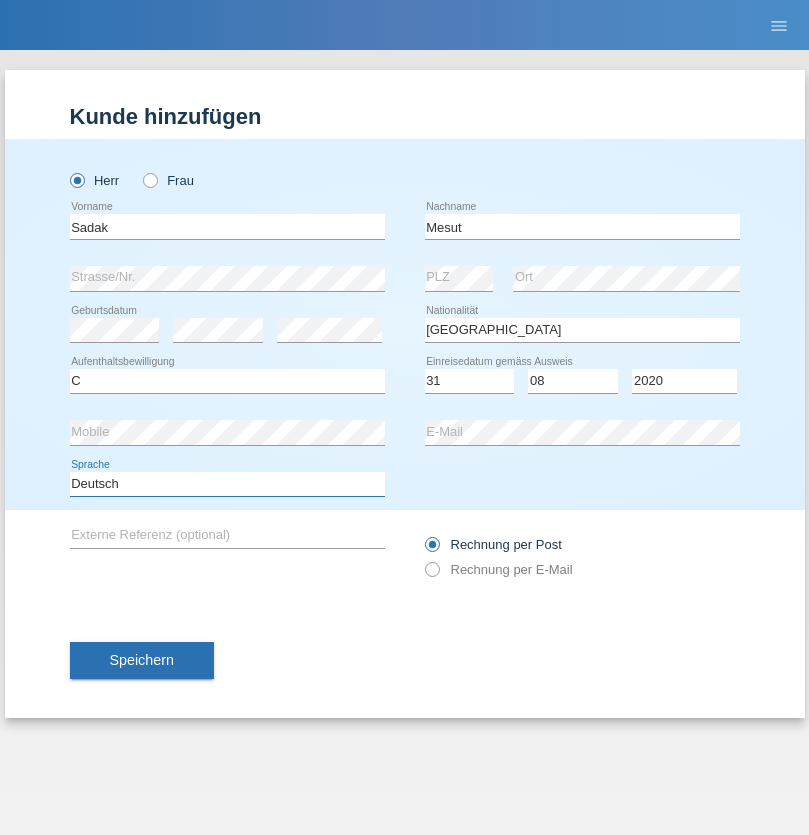 select on "en" 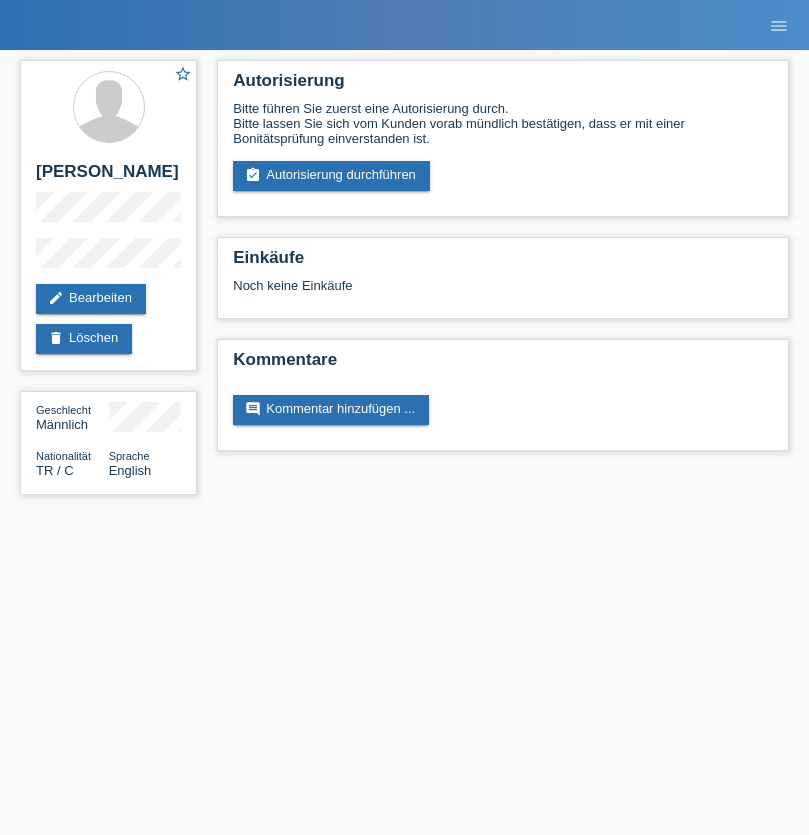 scroll, scrollTop: 0, scrollLeft: 0, axis: both 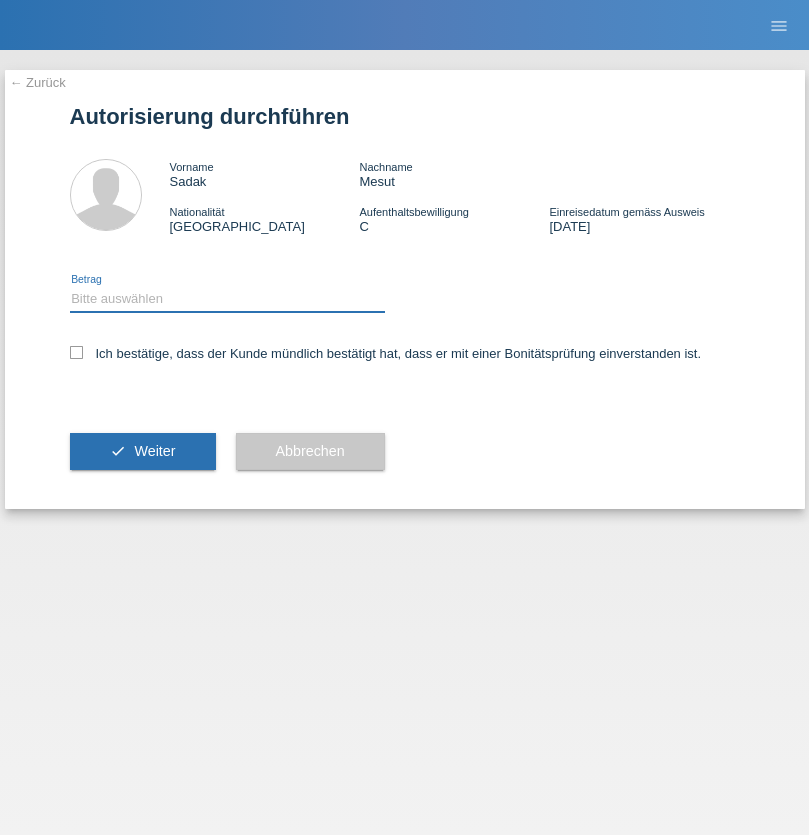 select on "1" 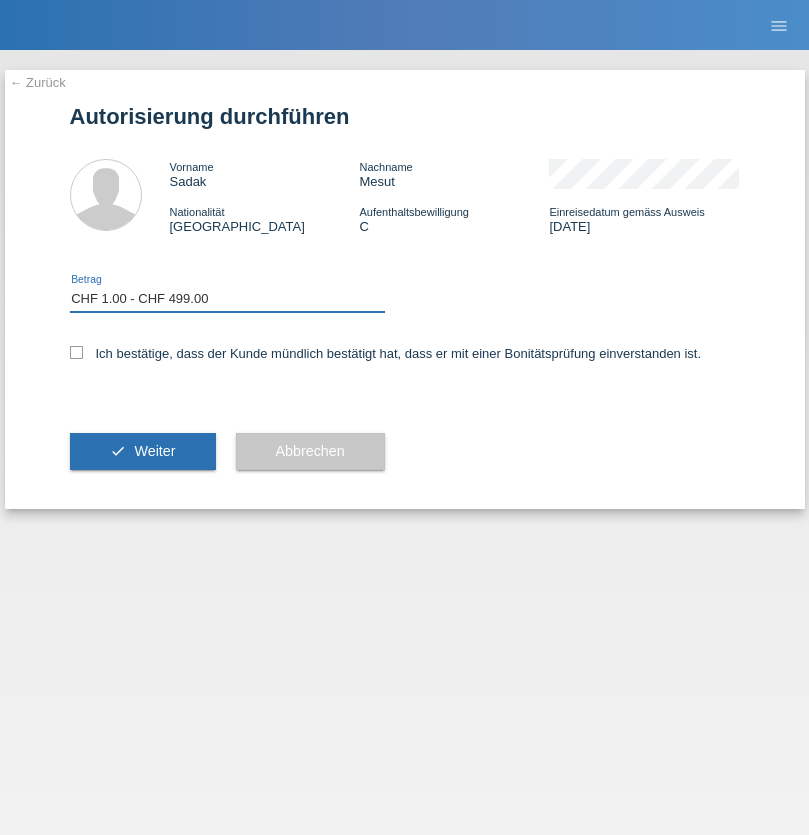 scroll, scrollTop: 0, scrollLeft: 0, axis: both 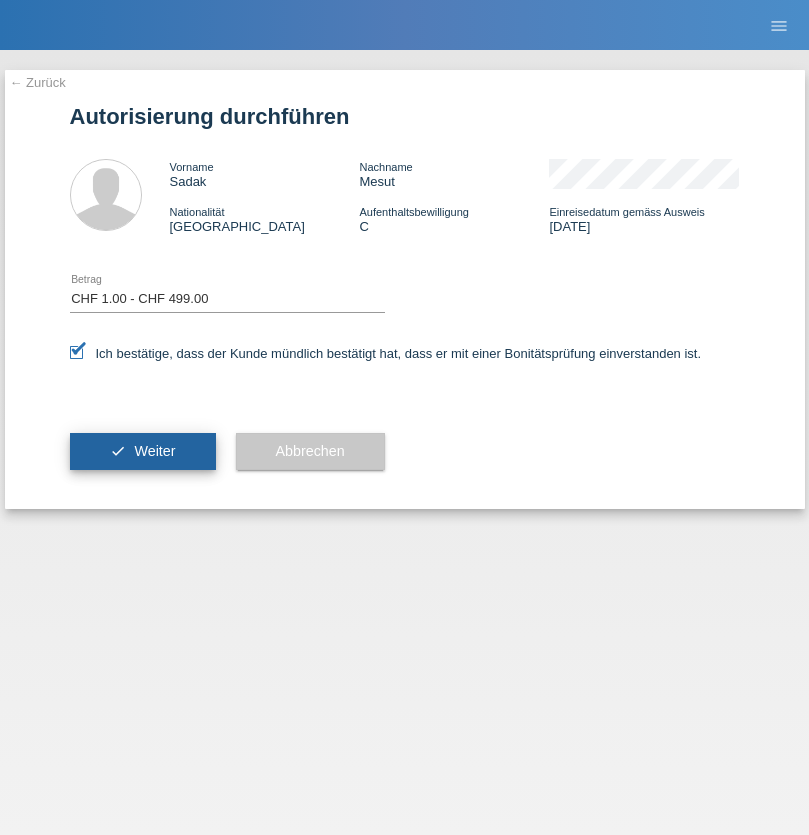 click on "Weiter" at bounding box center [154, 451] 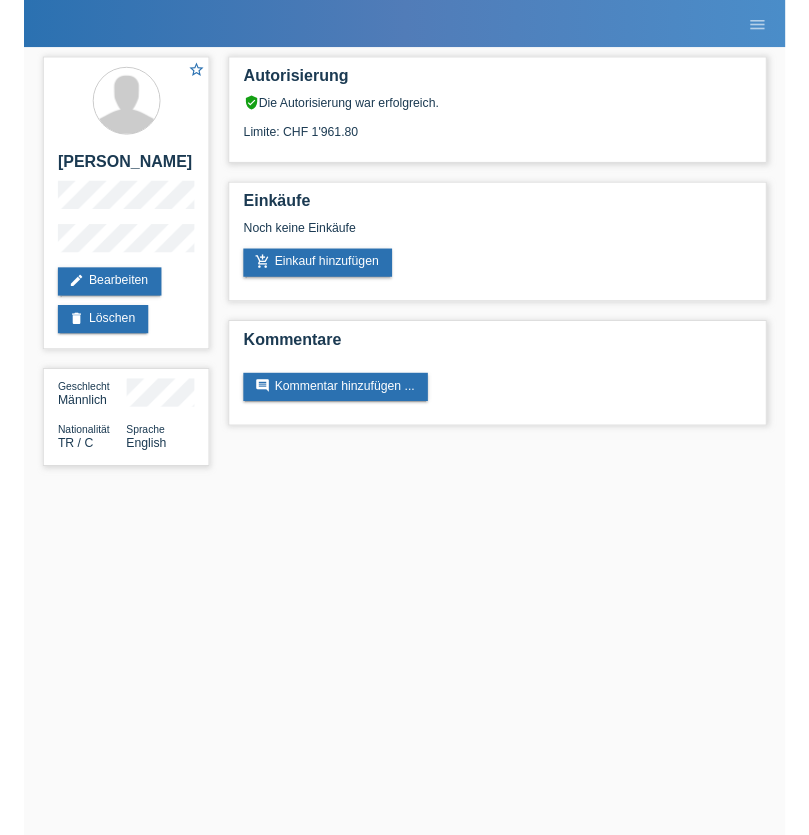 scroll, scrollTop: 0, scrollLeft: 0, axis: both 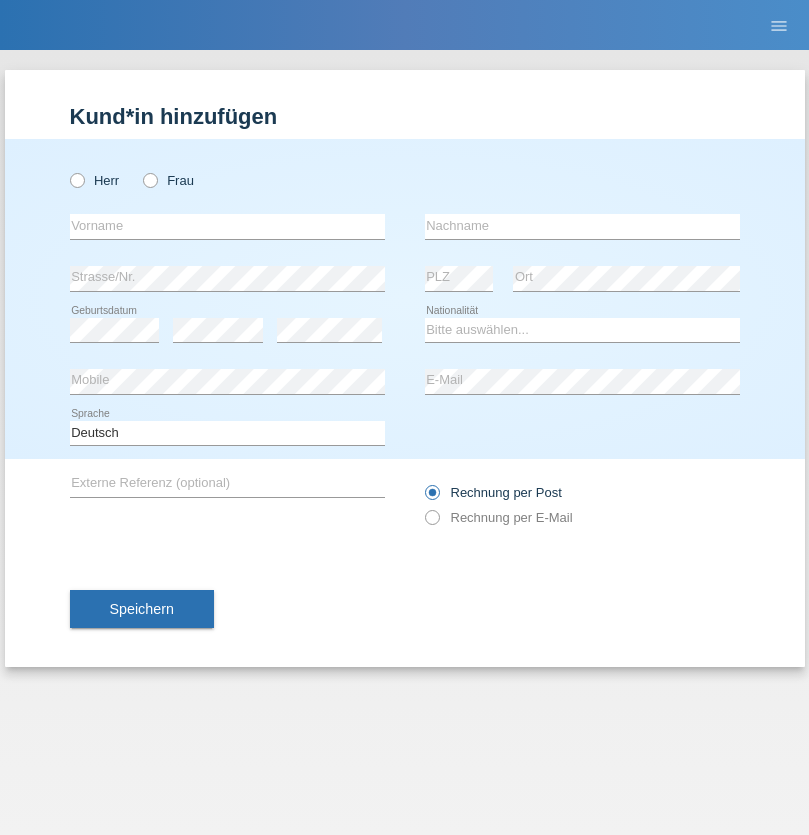 radio on "true" 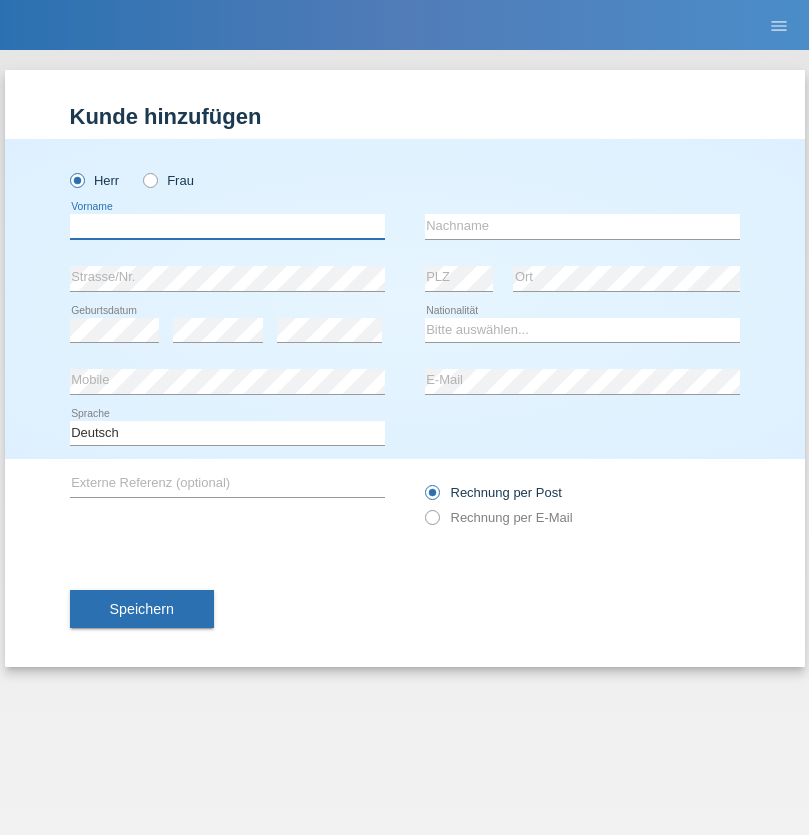 click at bounding box center [227, 226] 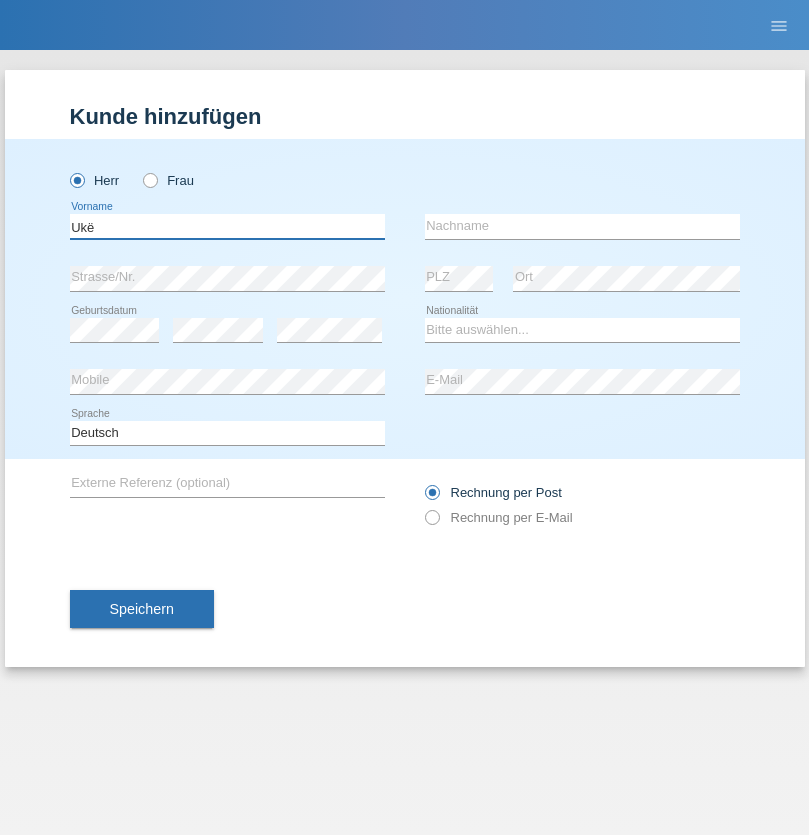 type on "Ukë" 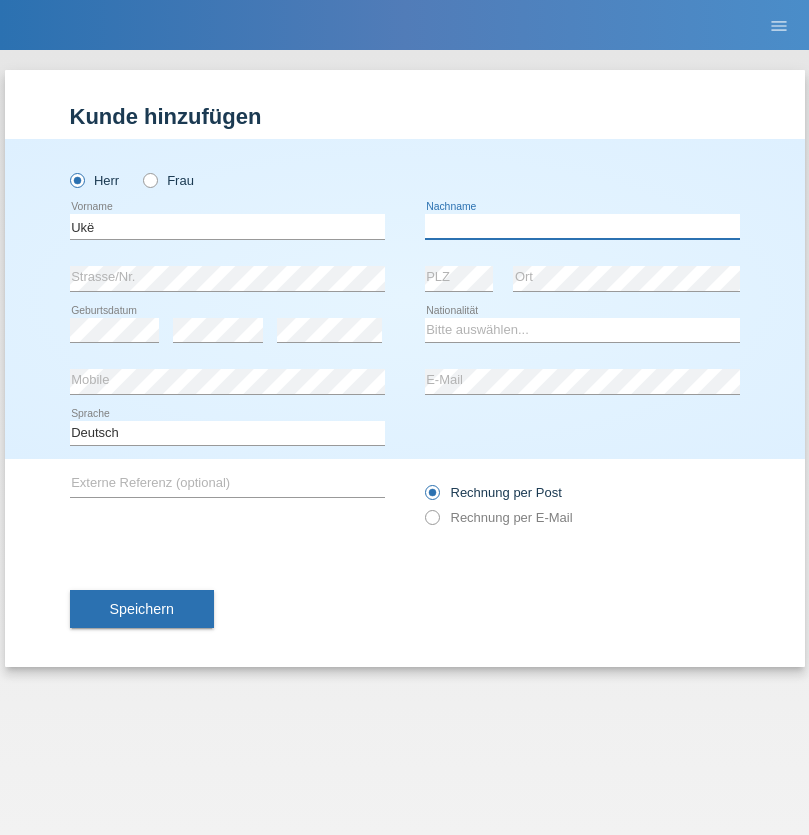 click at bounding box center [582, 226] 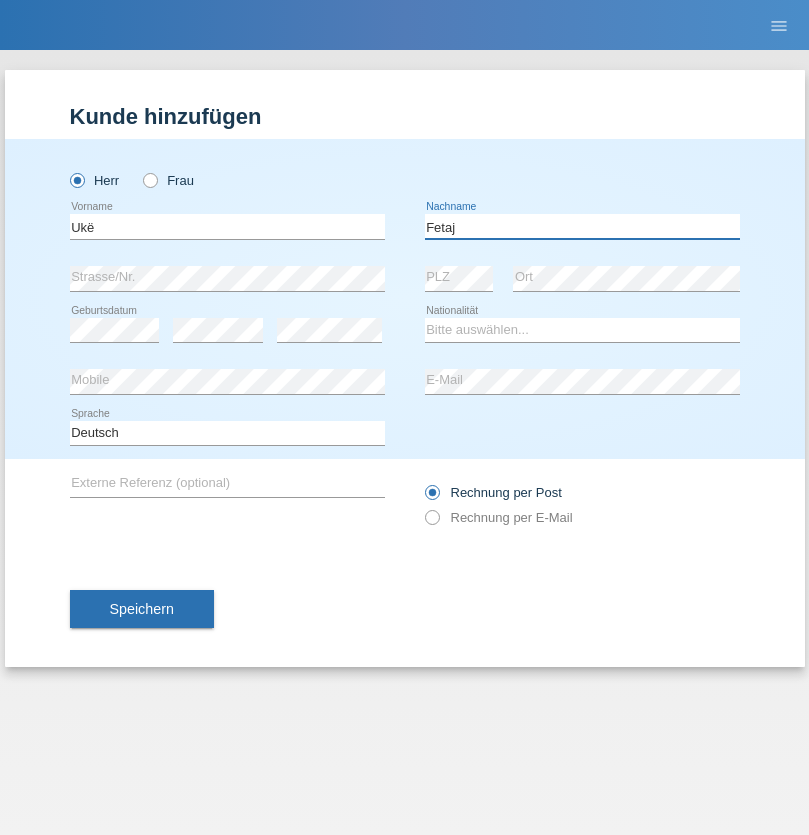 type on "Fetaj" 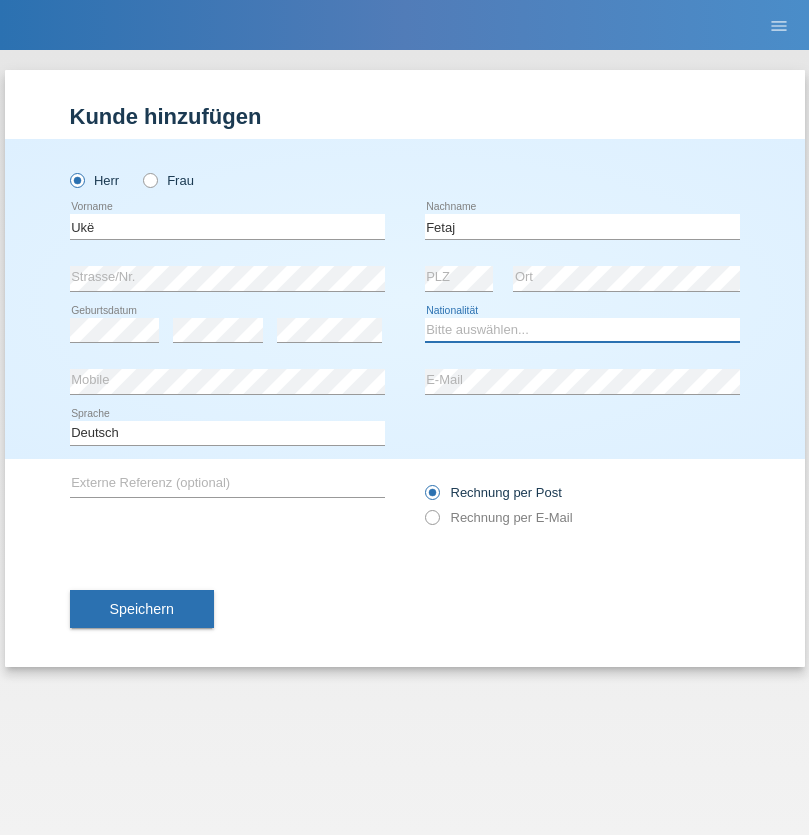 select on "CH" 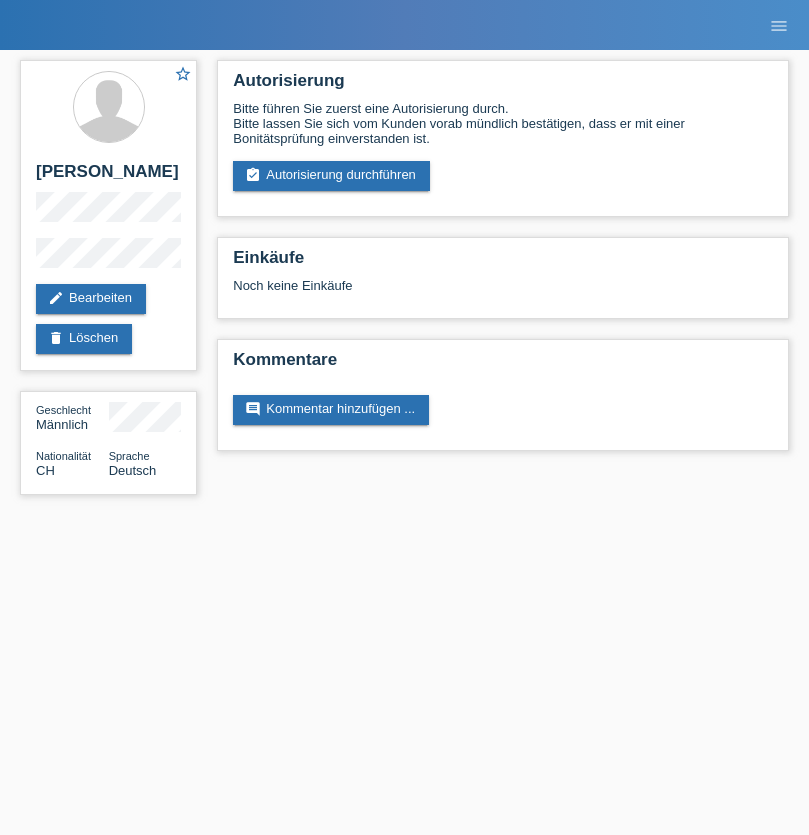 scroll, scrollTop: 0, scrollLeft: 0, axis: both 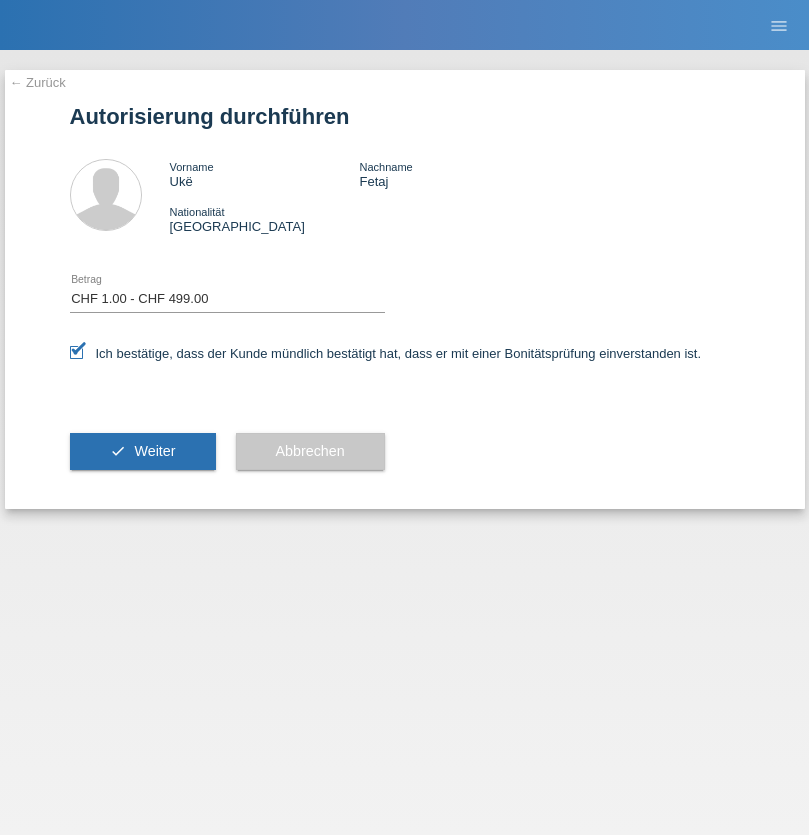 select on "1" 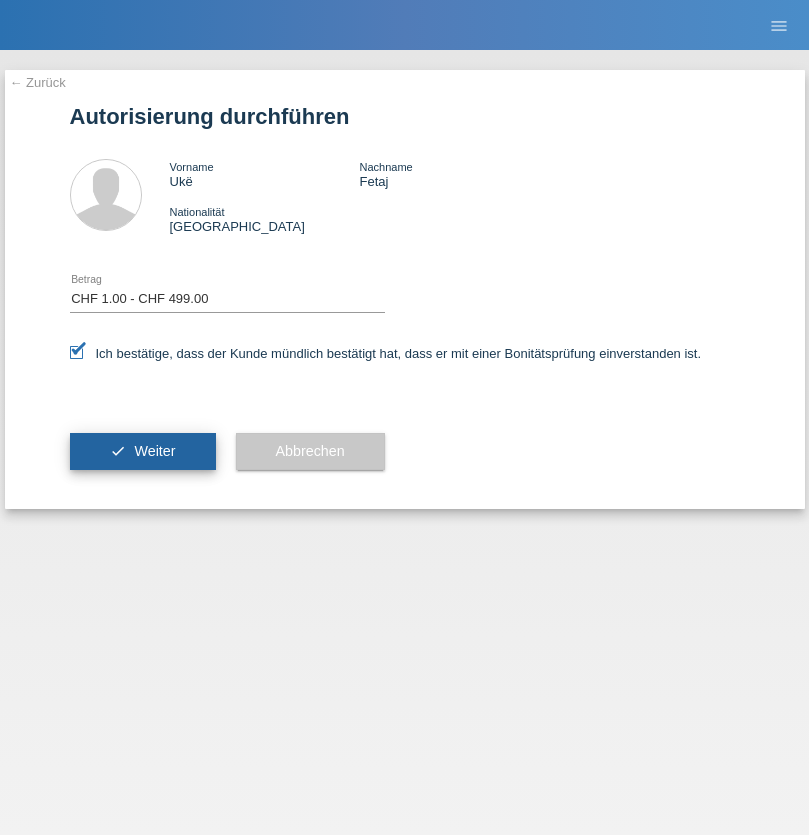 click on "Weiter" at bounding box center (154, 451) 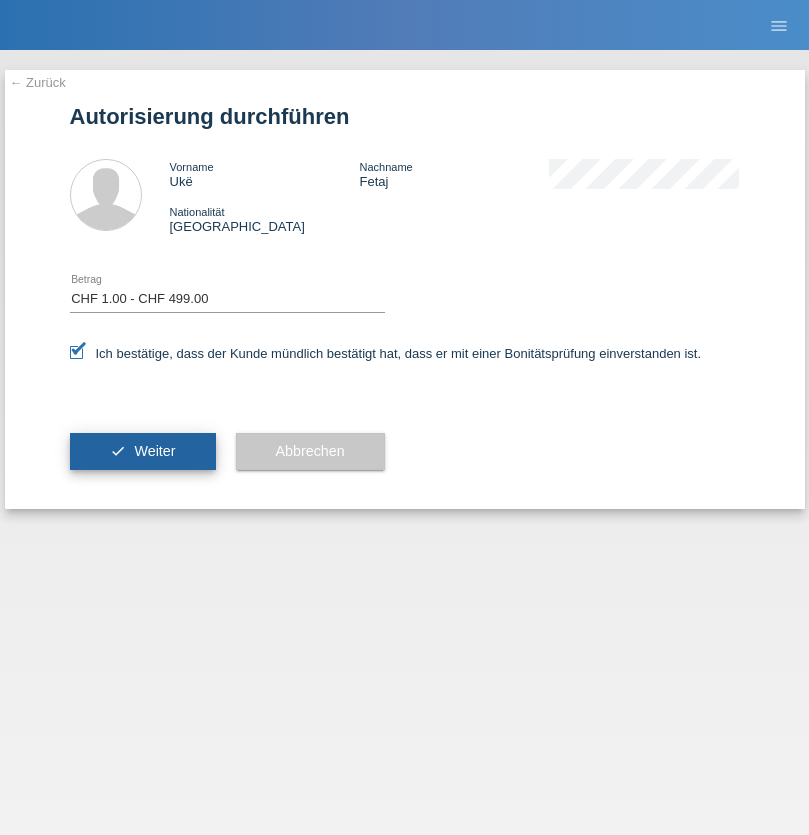 scroll, scrollTop: 0, scrollLeft: 0, axis: both 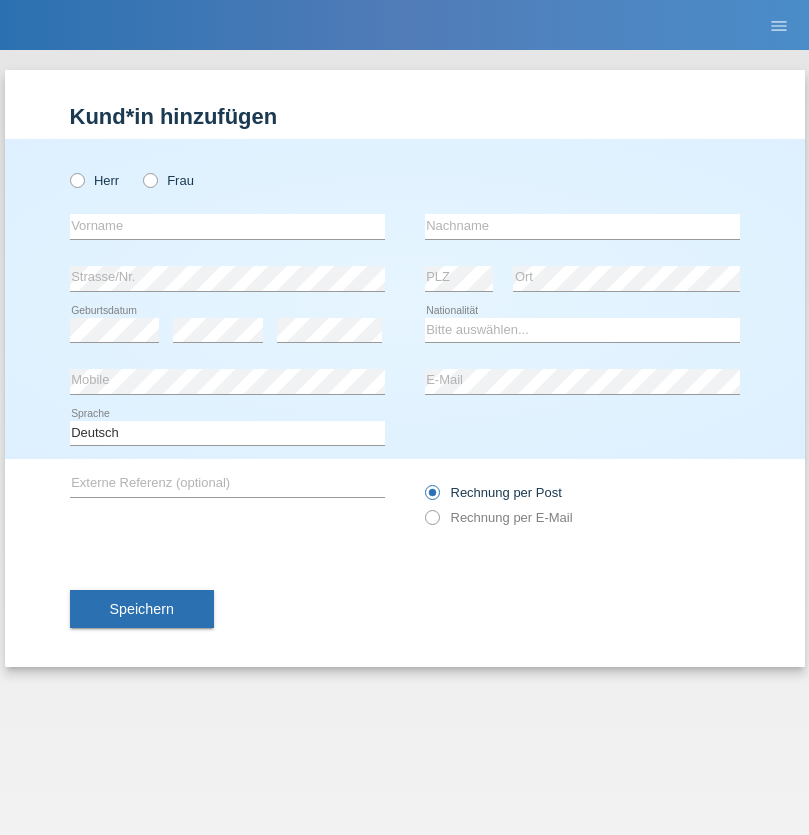 radio on "true" 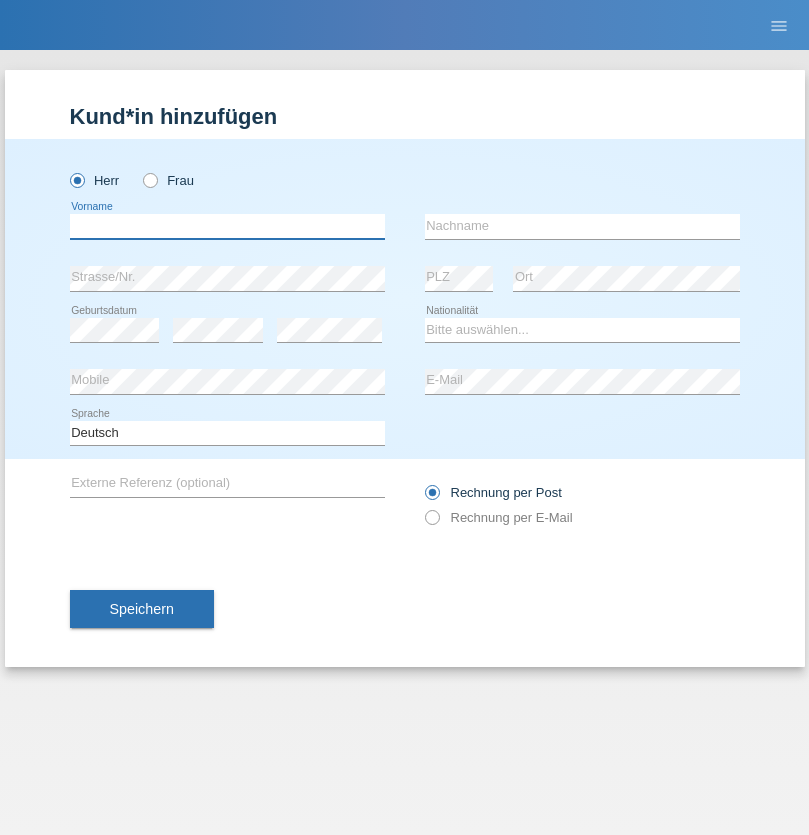 click at bounding box center [227, 226] 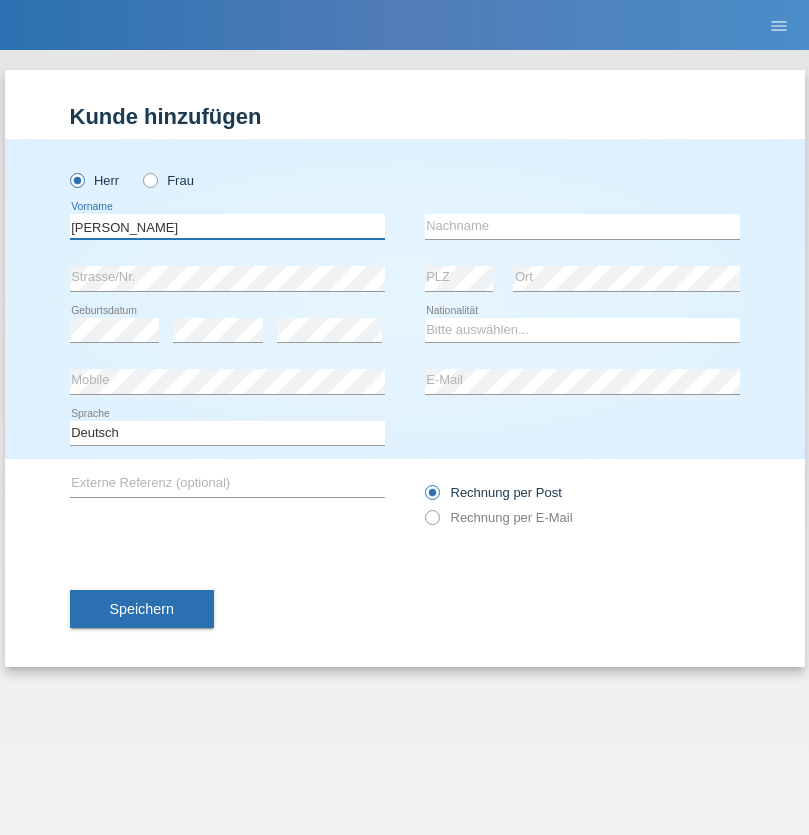 type on "Henry" 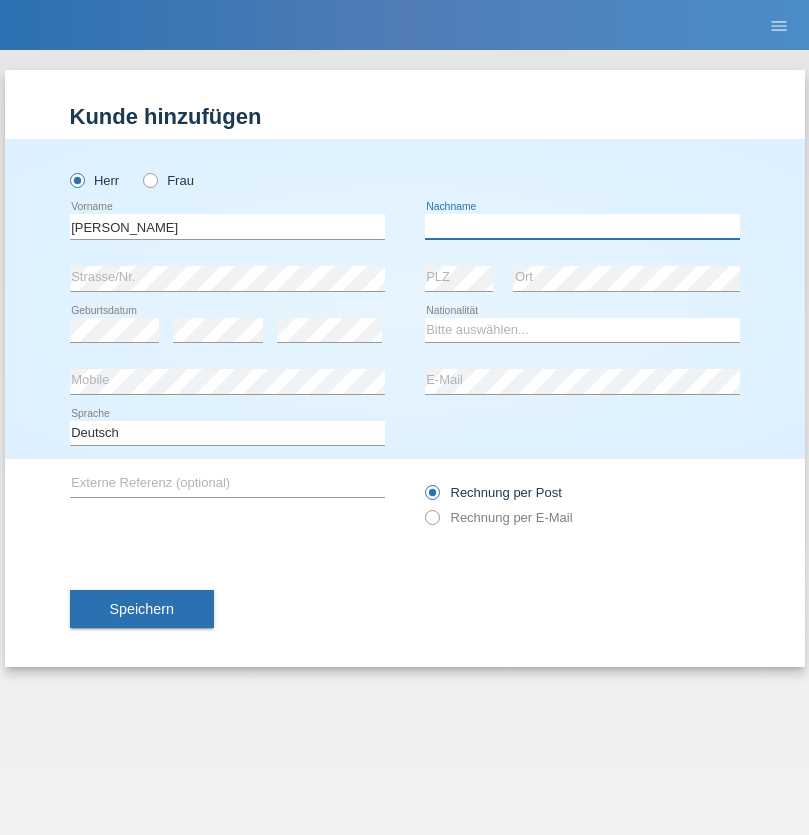 click at bounding box center [582, 226] 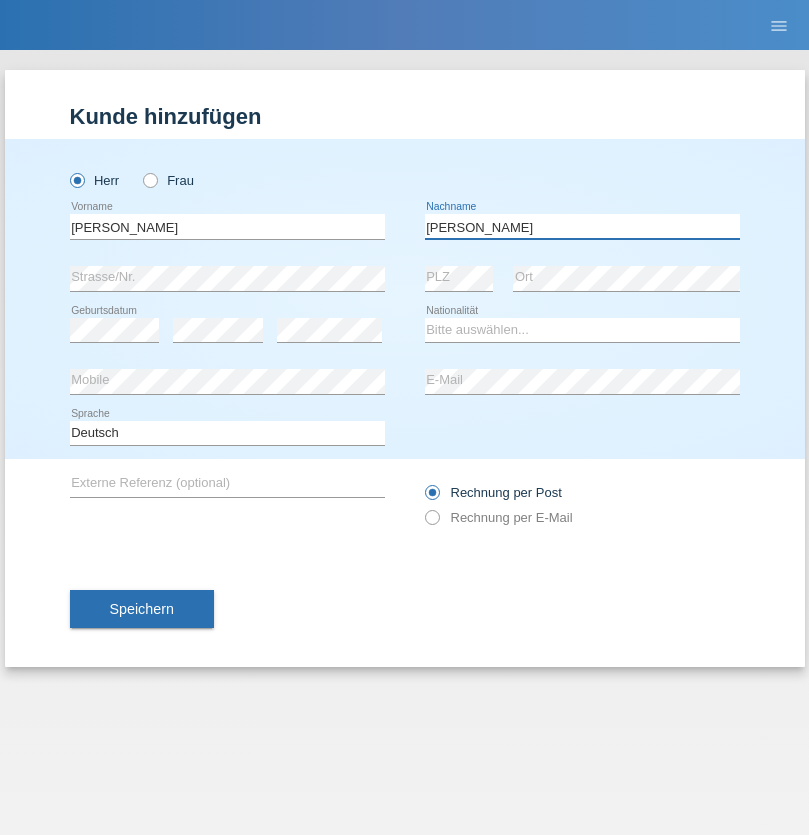 type on "[PERSON_NAME]" 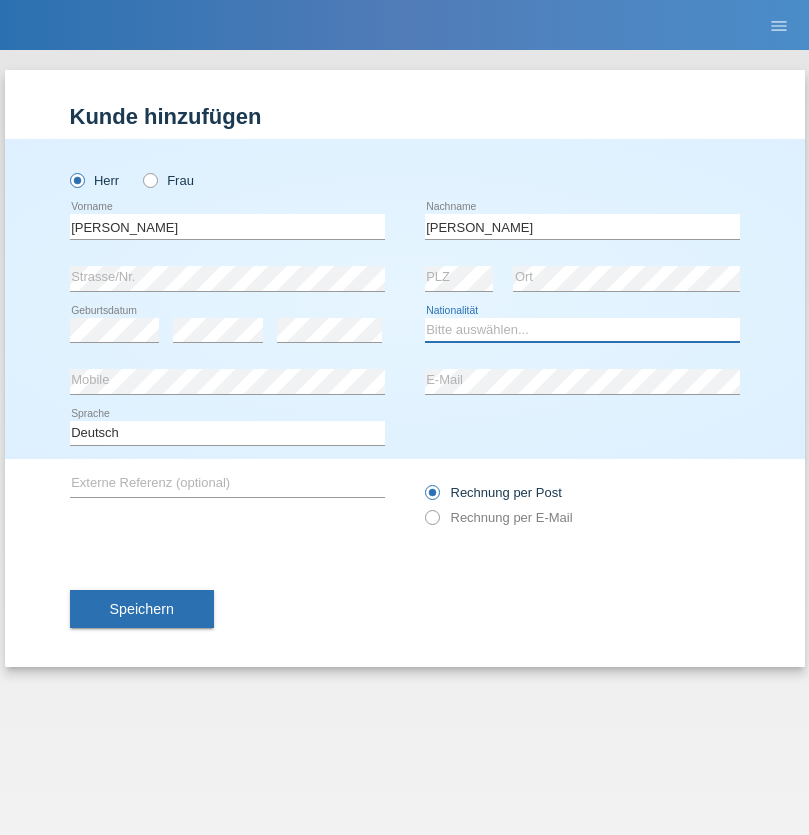 select on "KE" 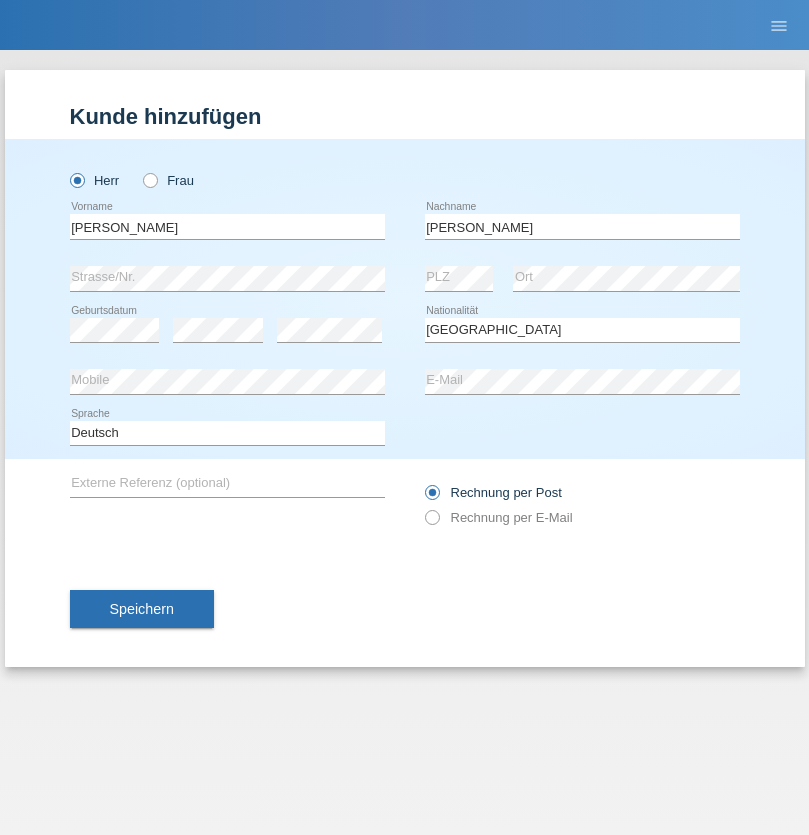 select on "C" 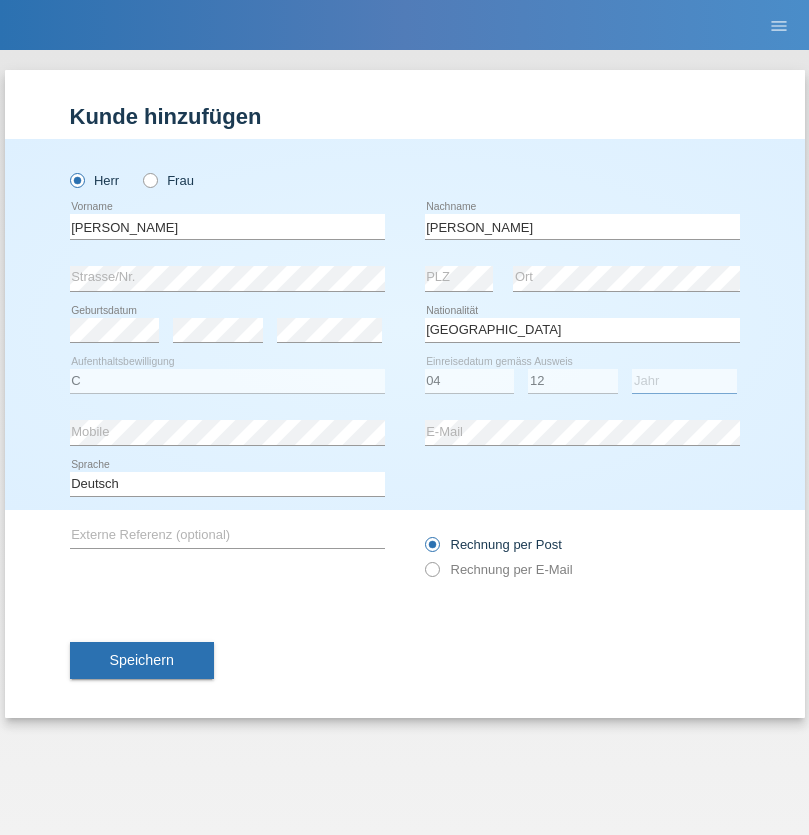 select on "2010" 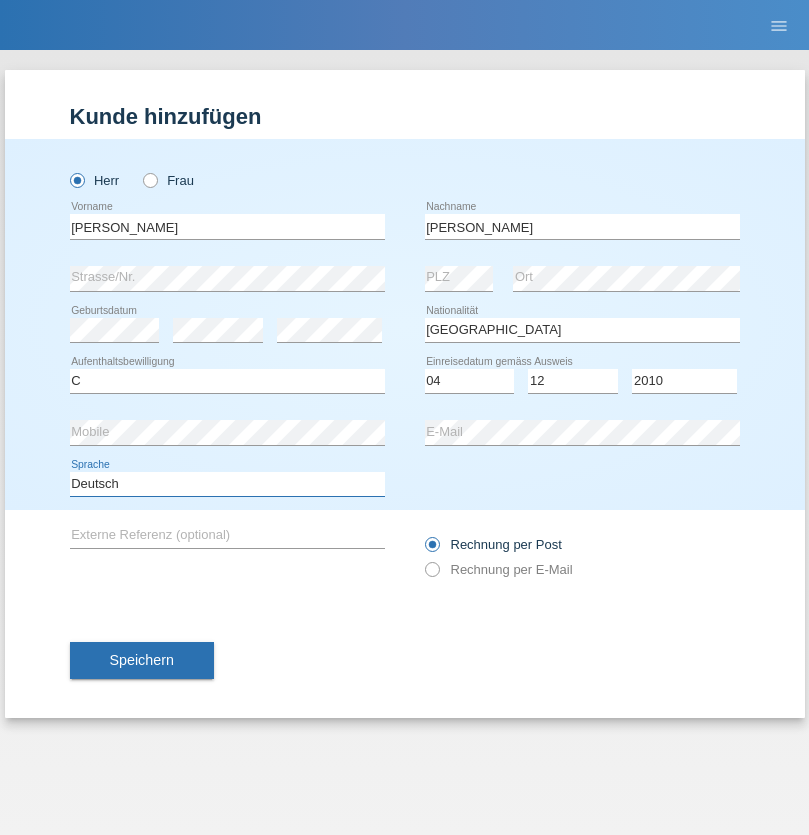 select on "en" 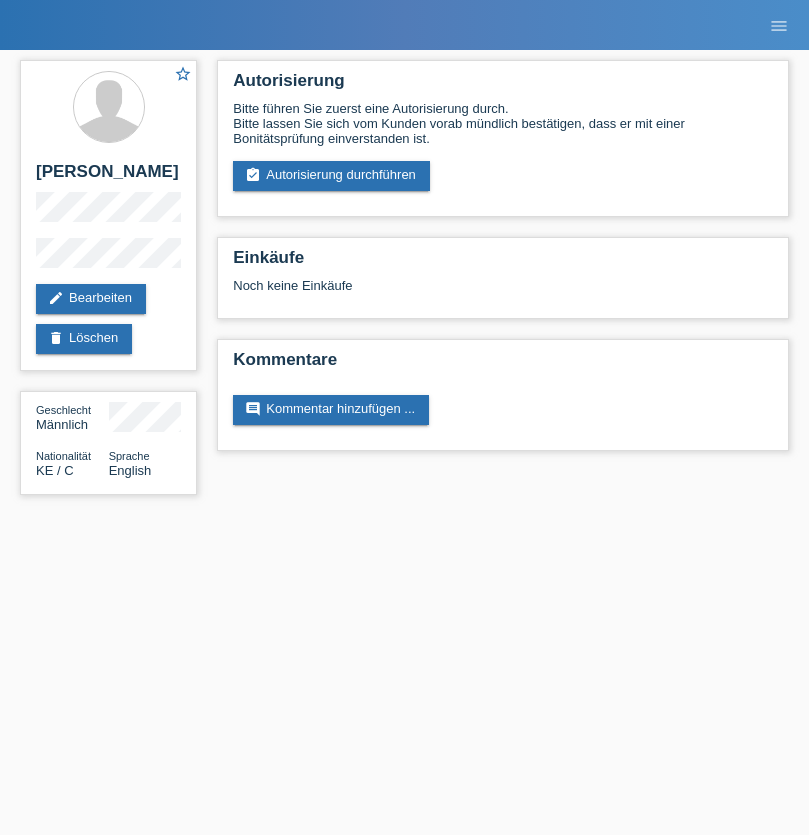 scroll, scrollTop: 0, scrollLeft: 0, axis: both 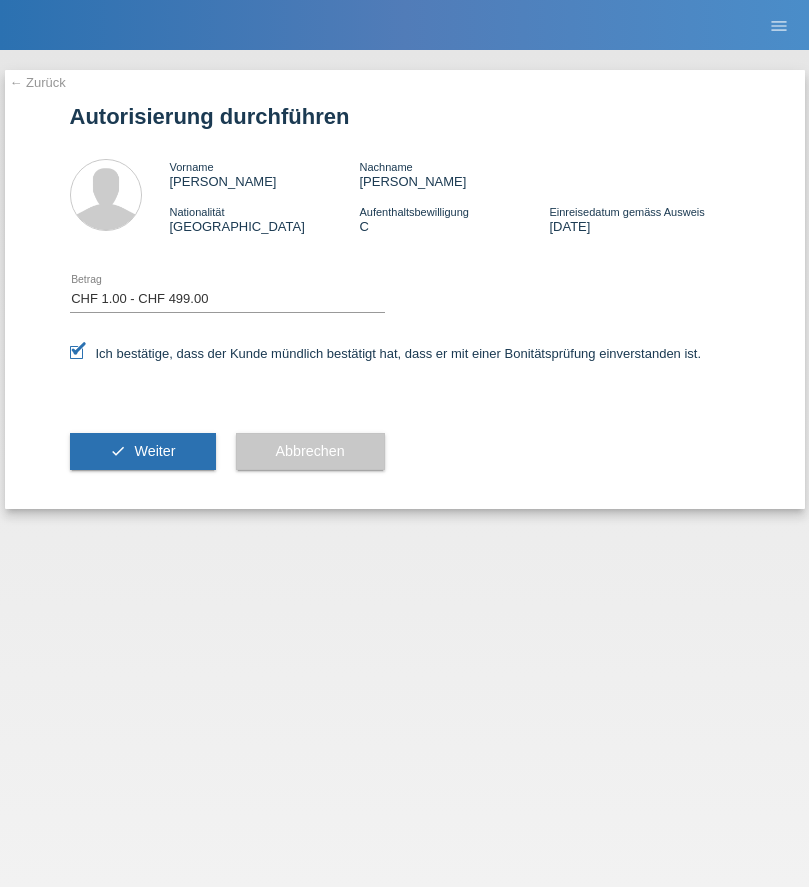 select on "1" 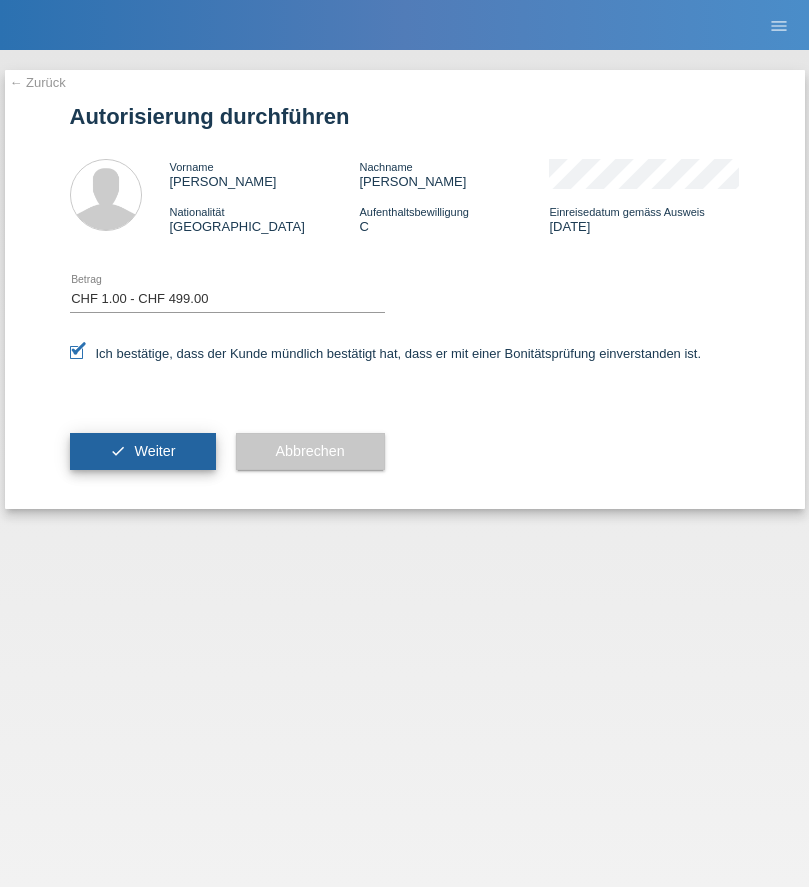 click on "Weiter" at bounding box center (154, 451) 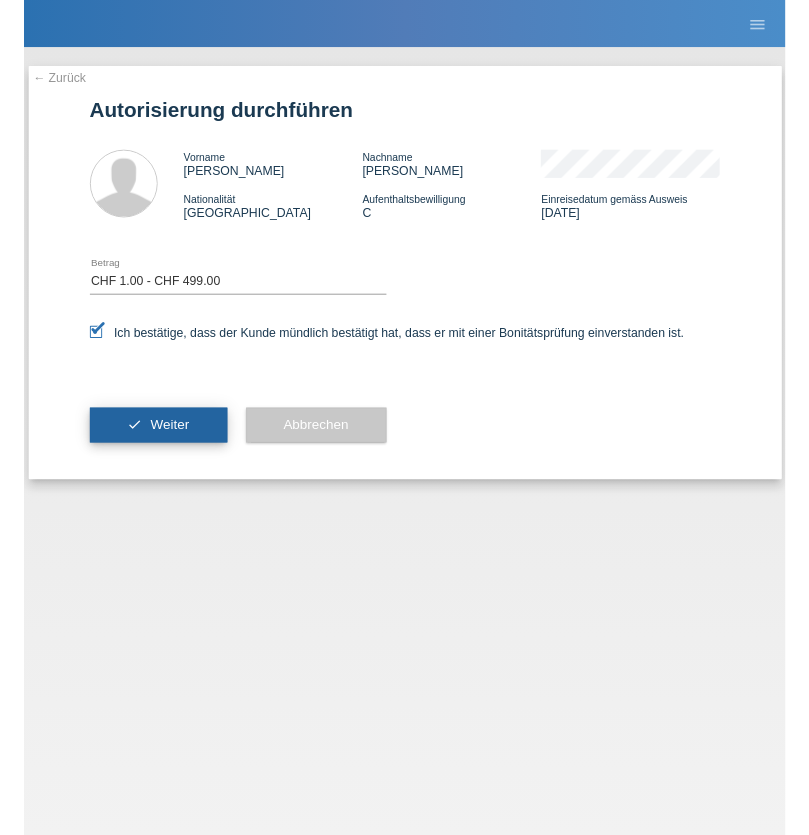 scroll, scrollTop: 0, scrollLeft: 0, axis: both 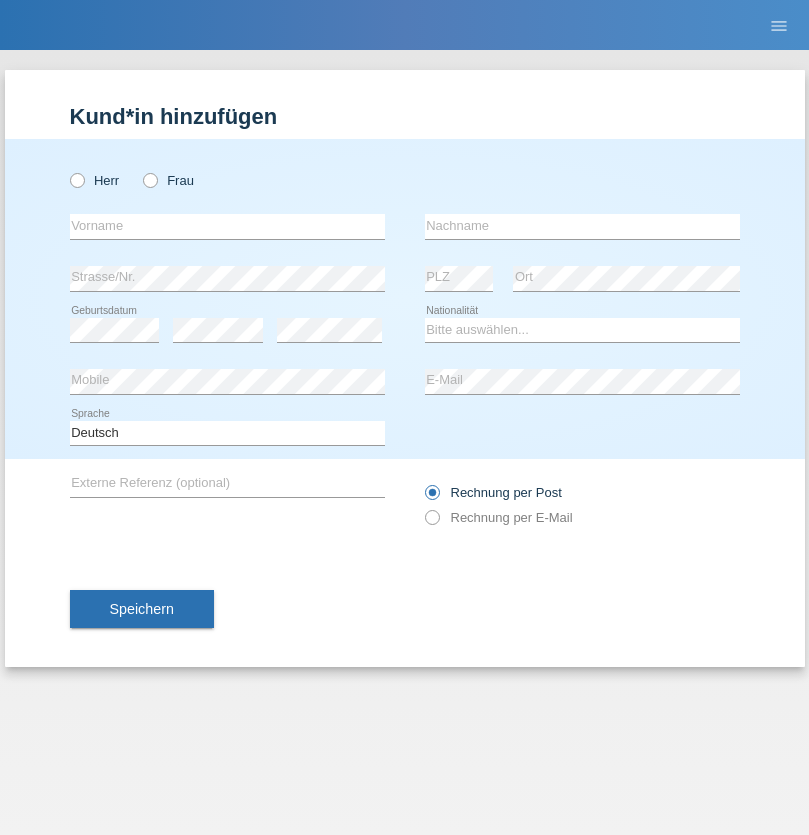 radio on "true" 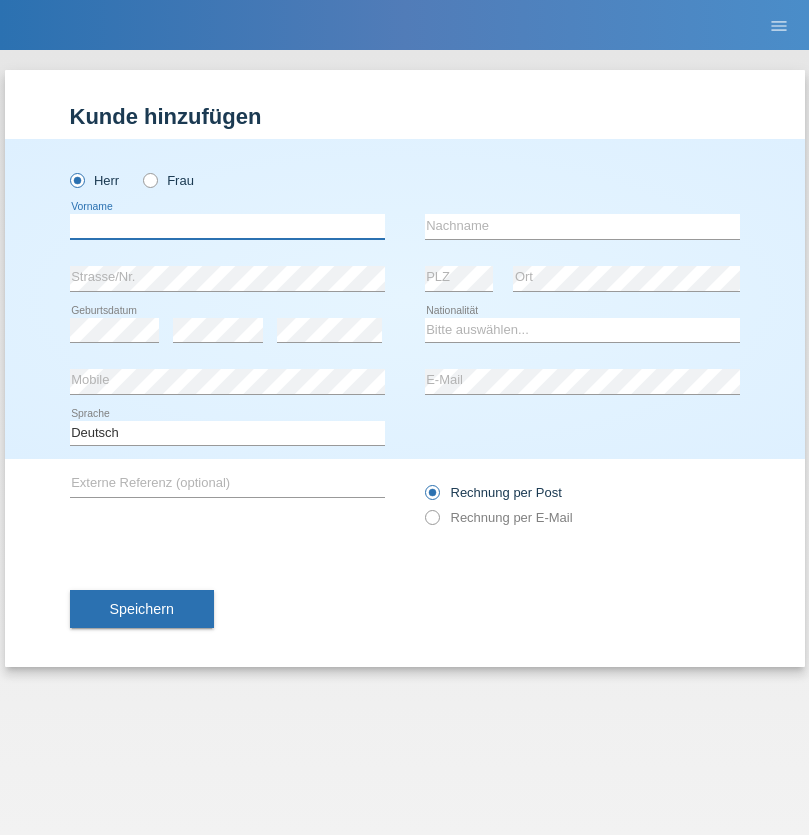 click at bounding box center [227, 226] 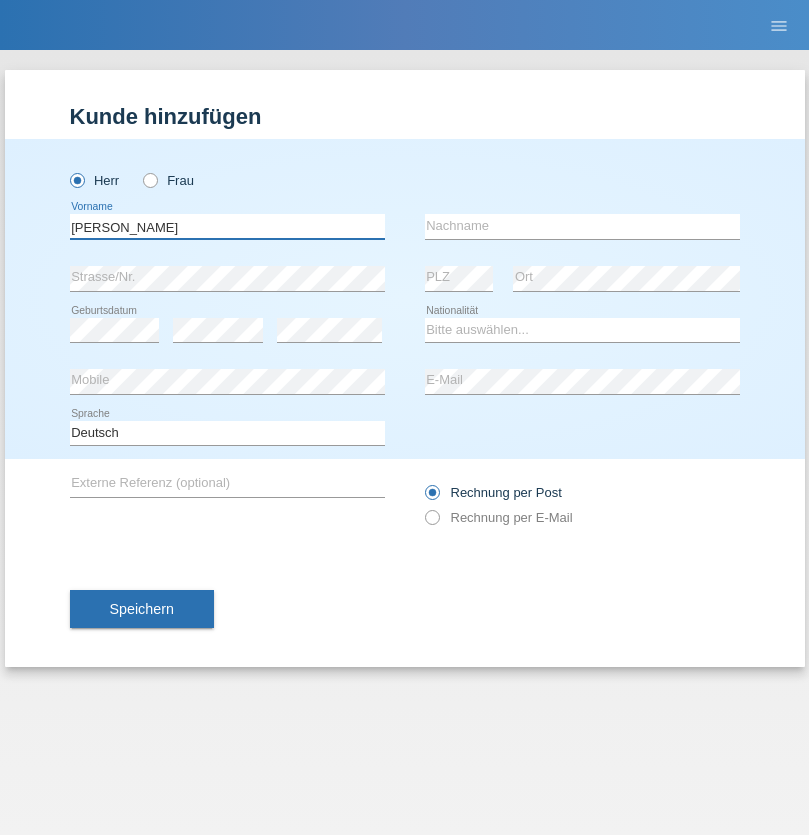 type on "Mohamed-Sofiane" 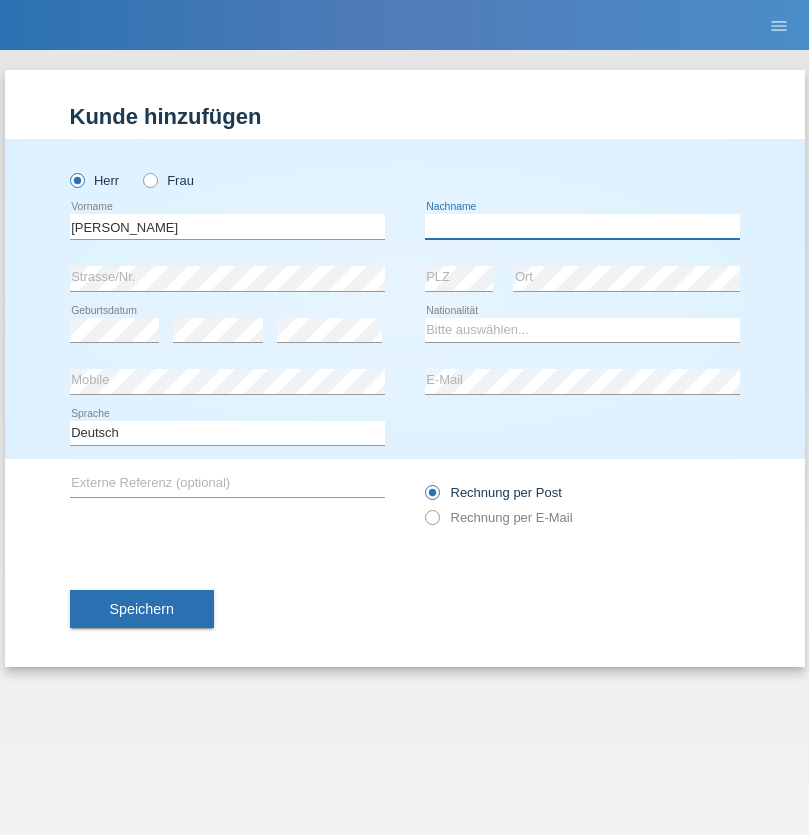 click at bounding box center (582, 226) 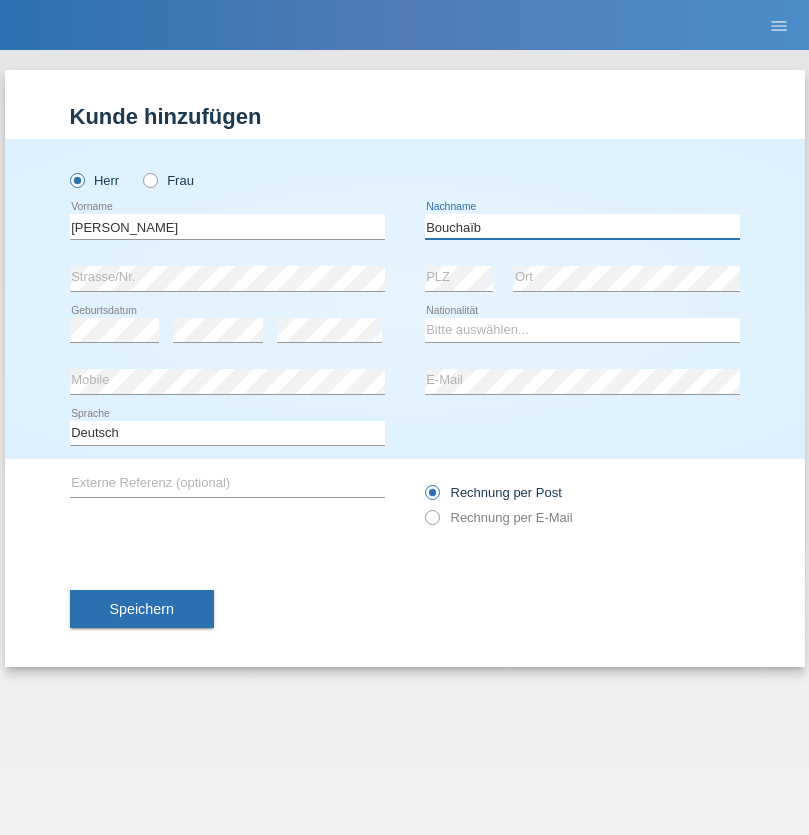 type on "Bouchaïb" 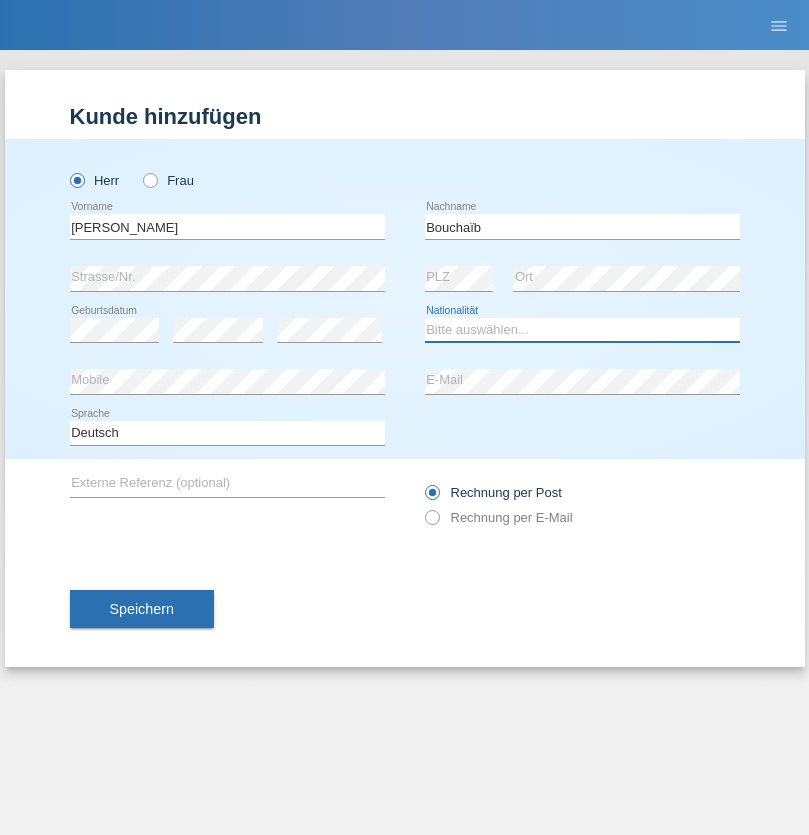 select on "CH" 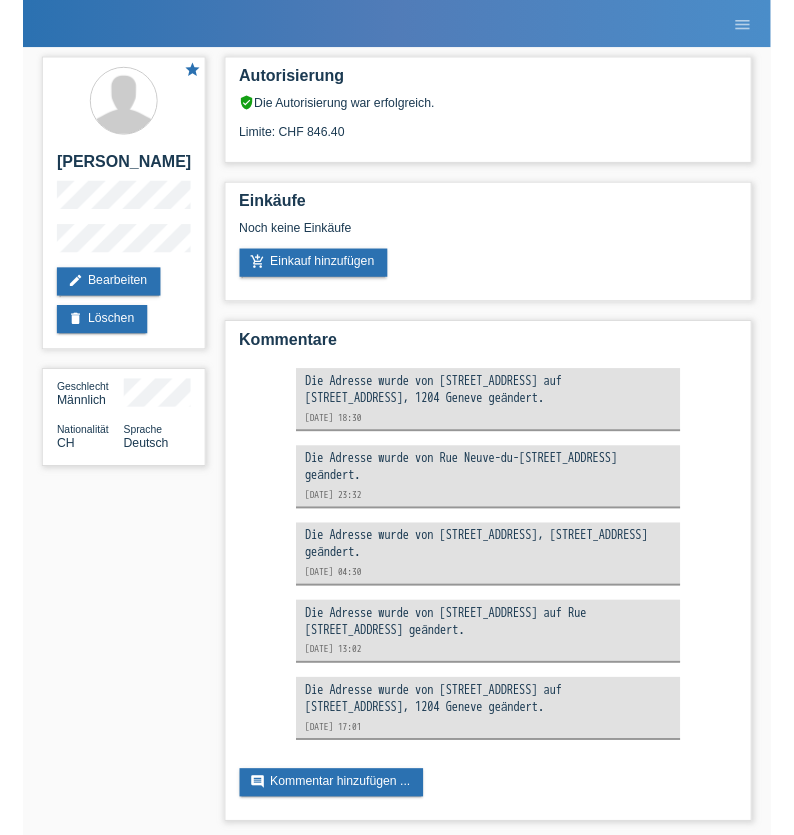 scroll, scrollTop: 0, scrollLeft: 0, axis: both 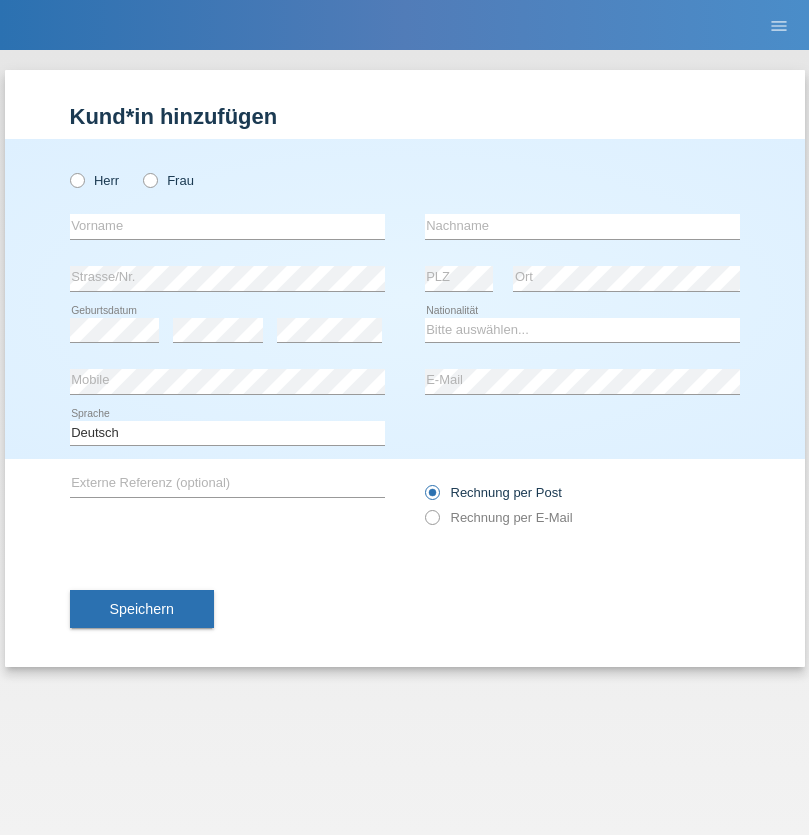 radio on "true" 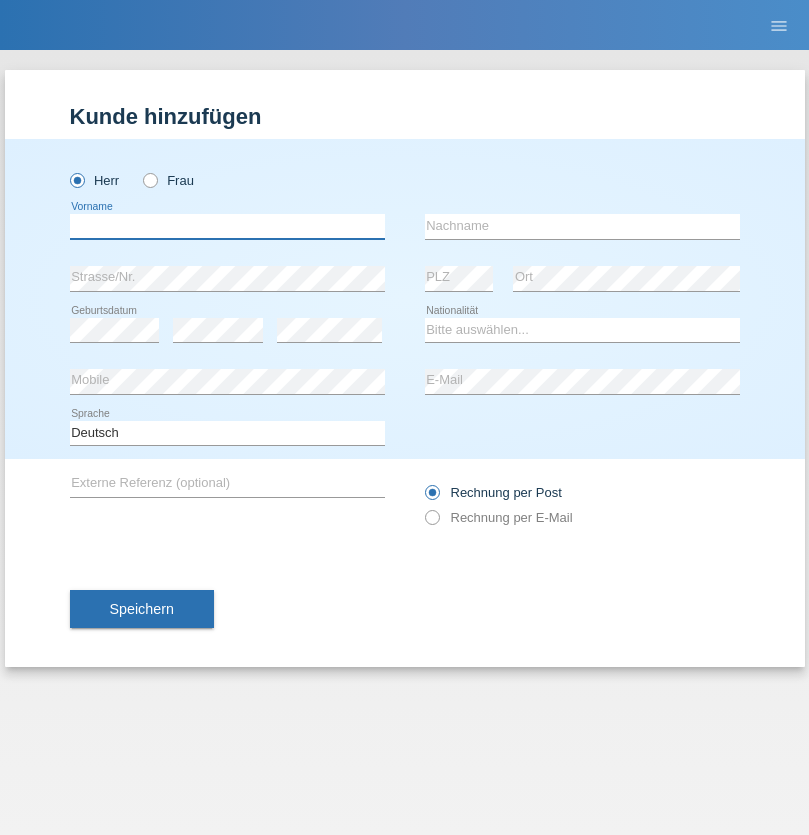 click at bounding box center [227, 226] 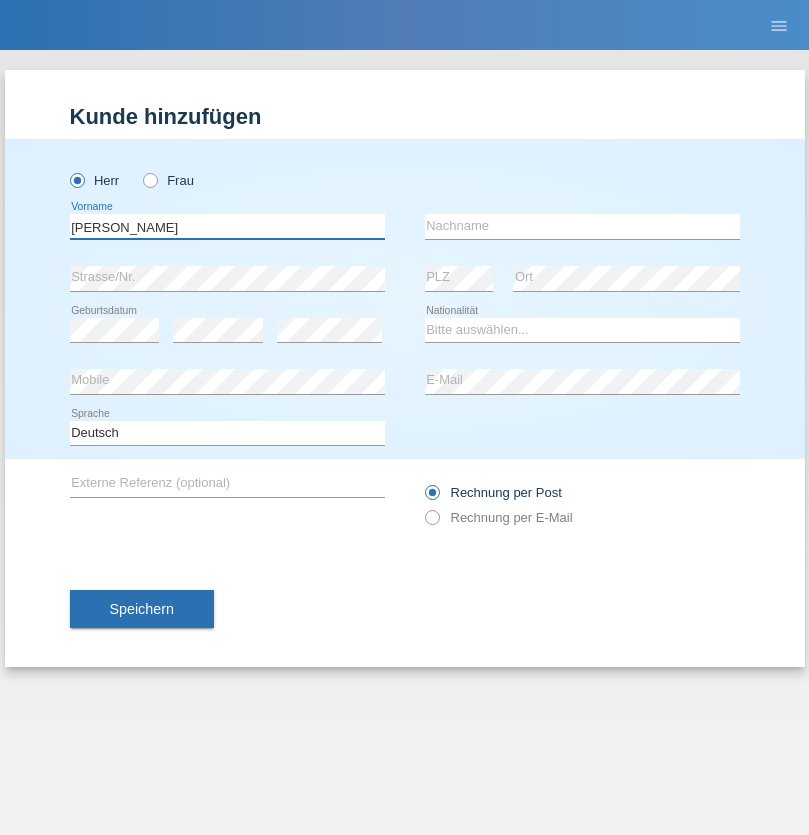 type on "[PERSON_NAME]" 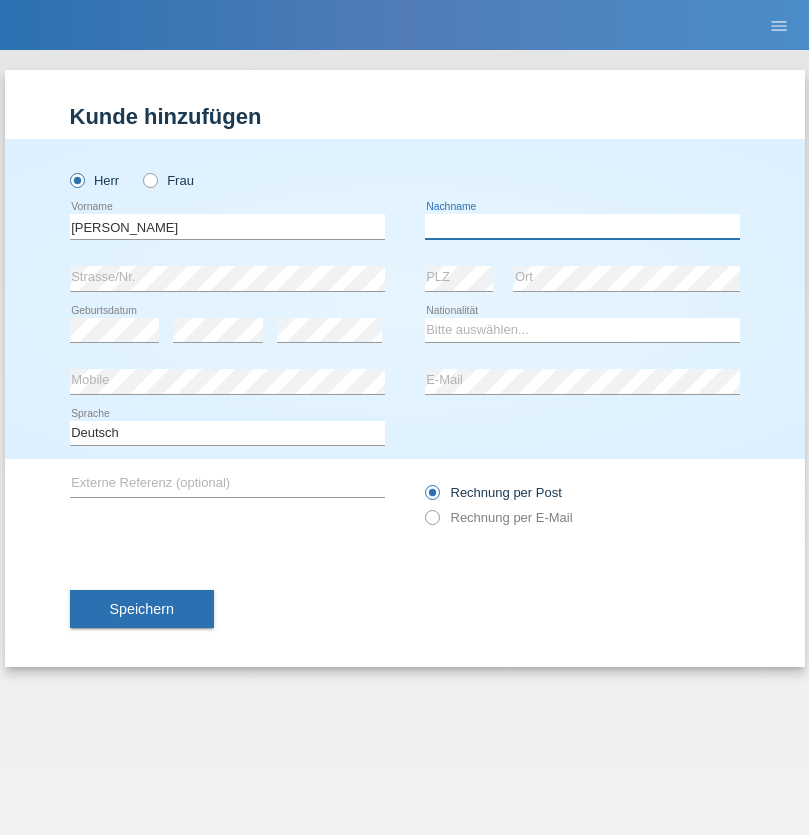 click at bounding box center (582, 226) 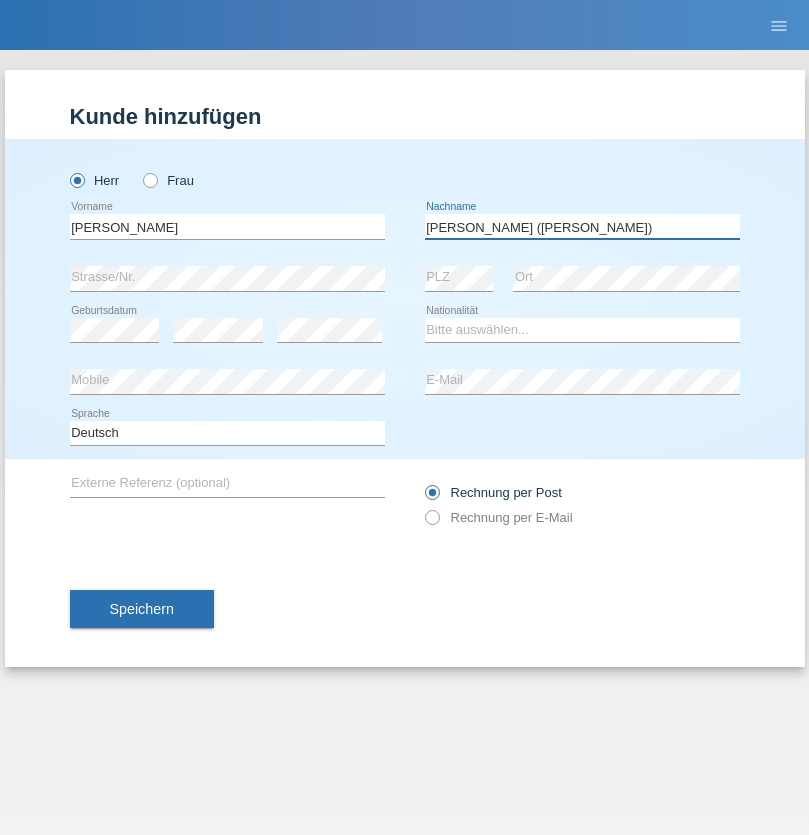 type on "[PERSON_NAME] ([PERSON_NAME])" 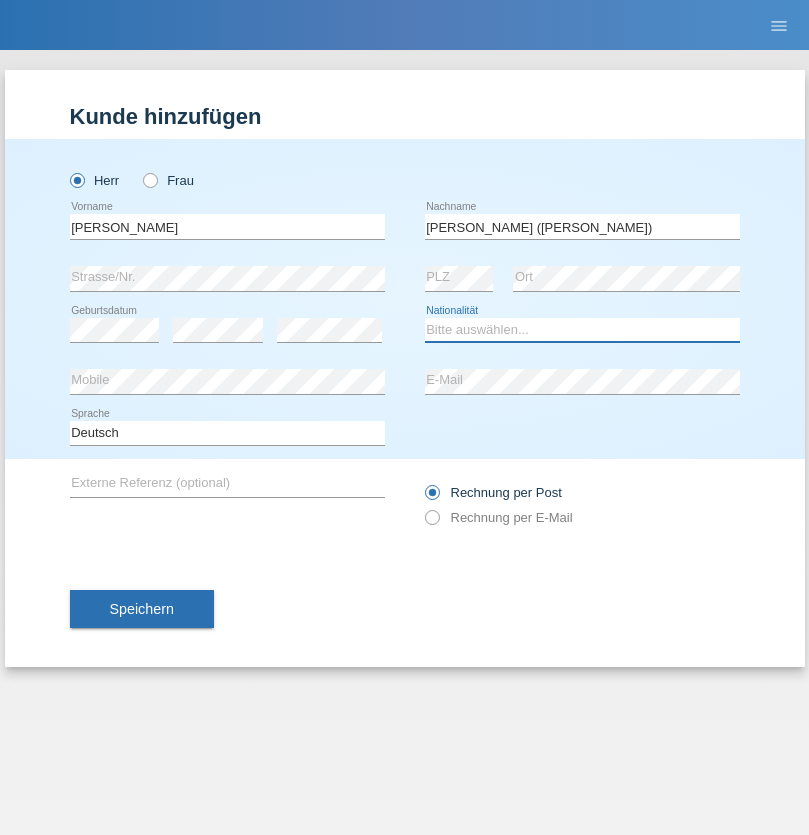 select on "BR" 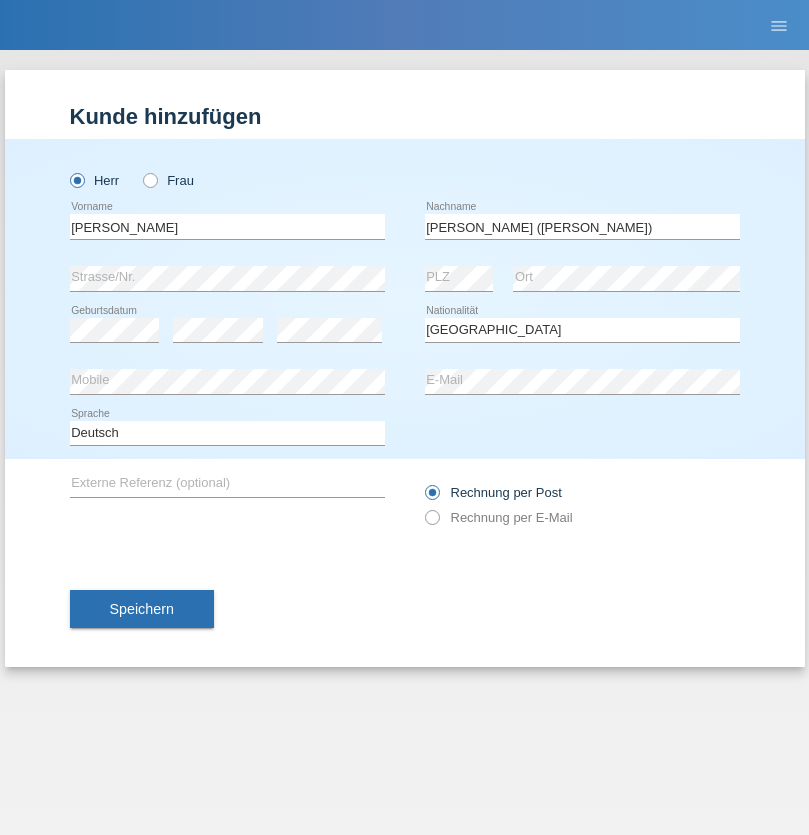 select on "C" 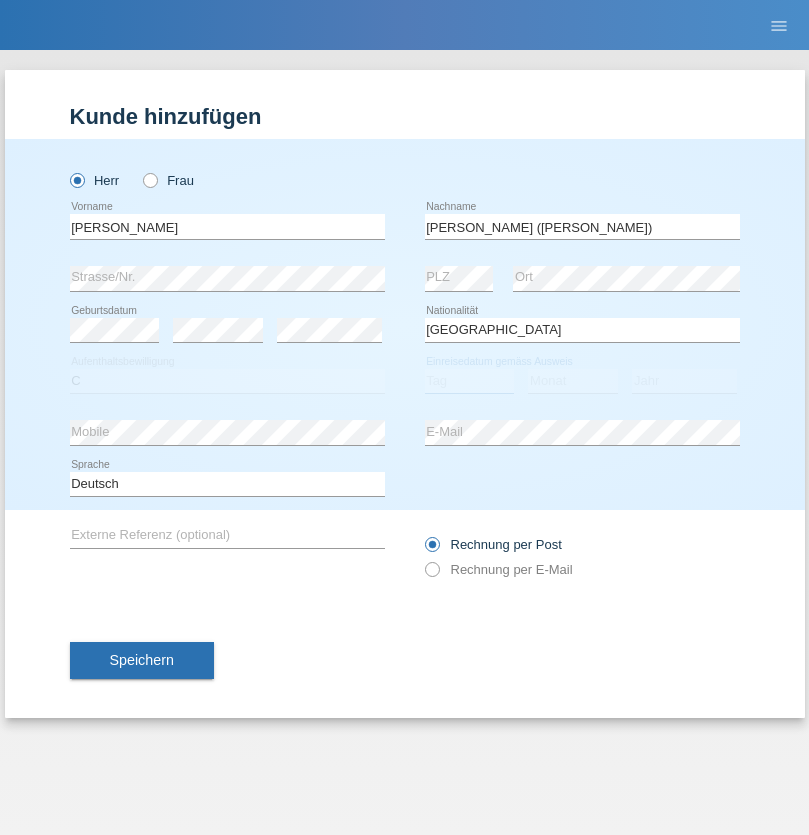 select on "14" 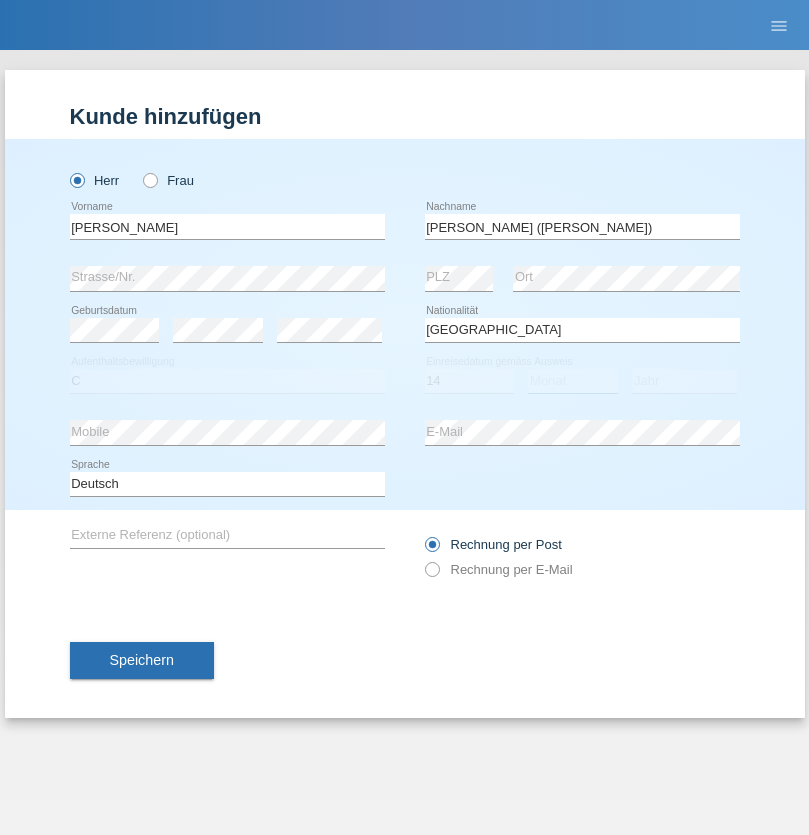 select on "12" 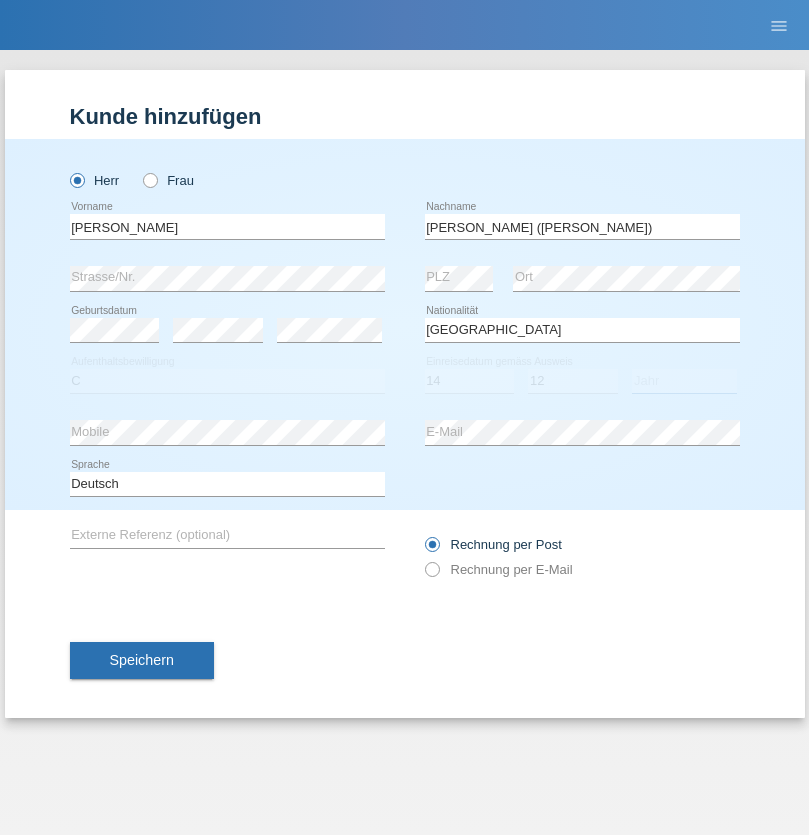 select on "2001" 